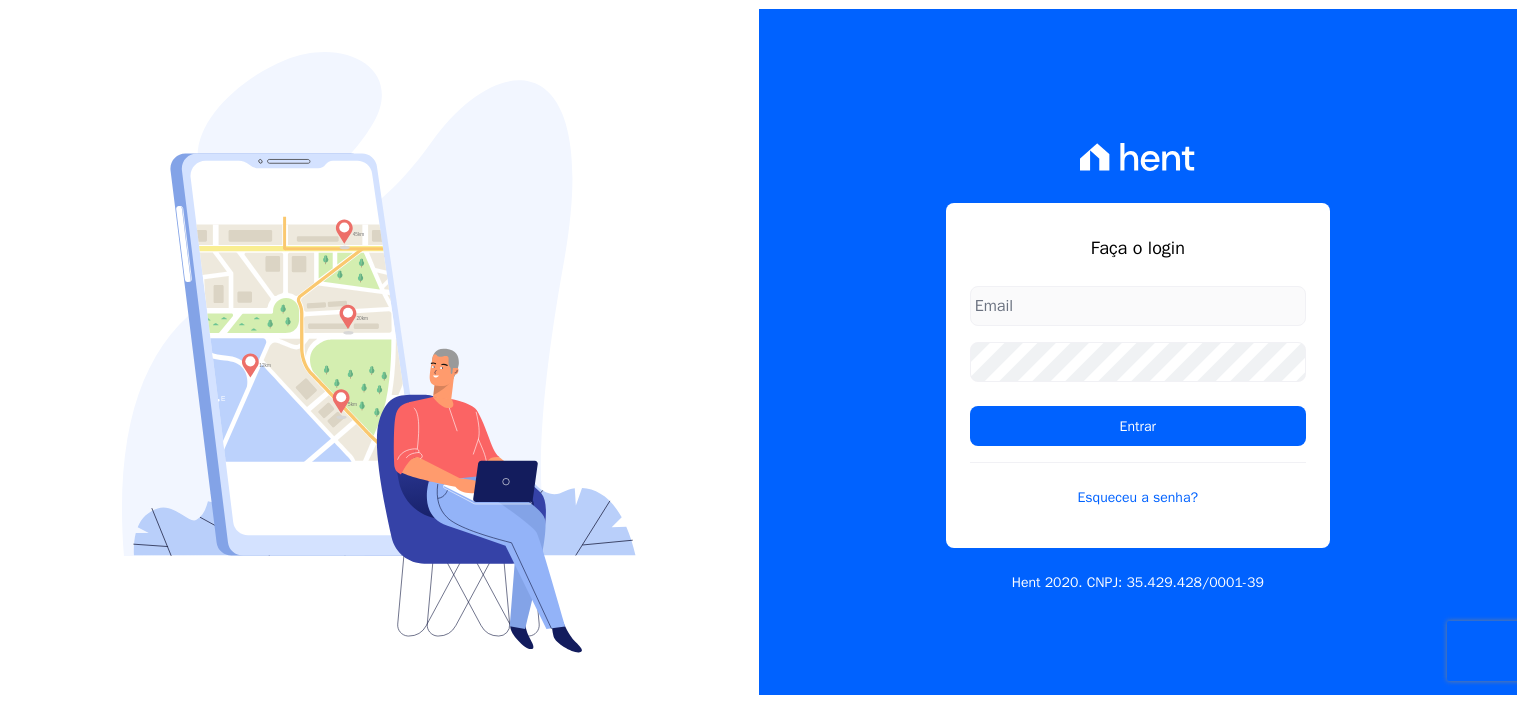 scroll, scrollTop: 0, scrollLeft: 0, axis: both 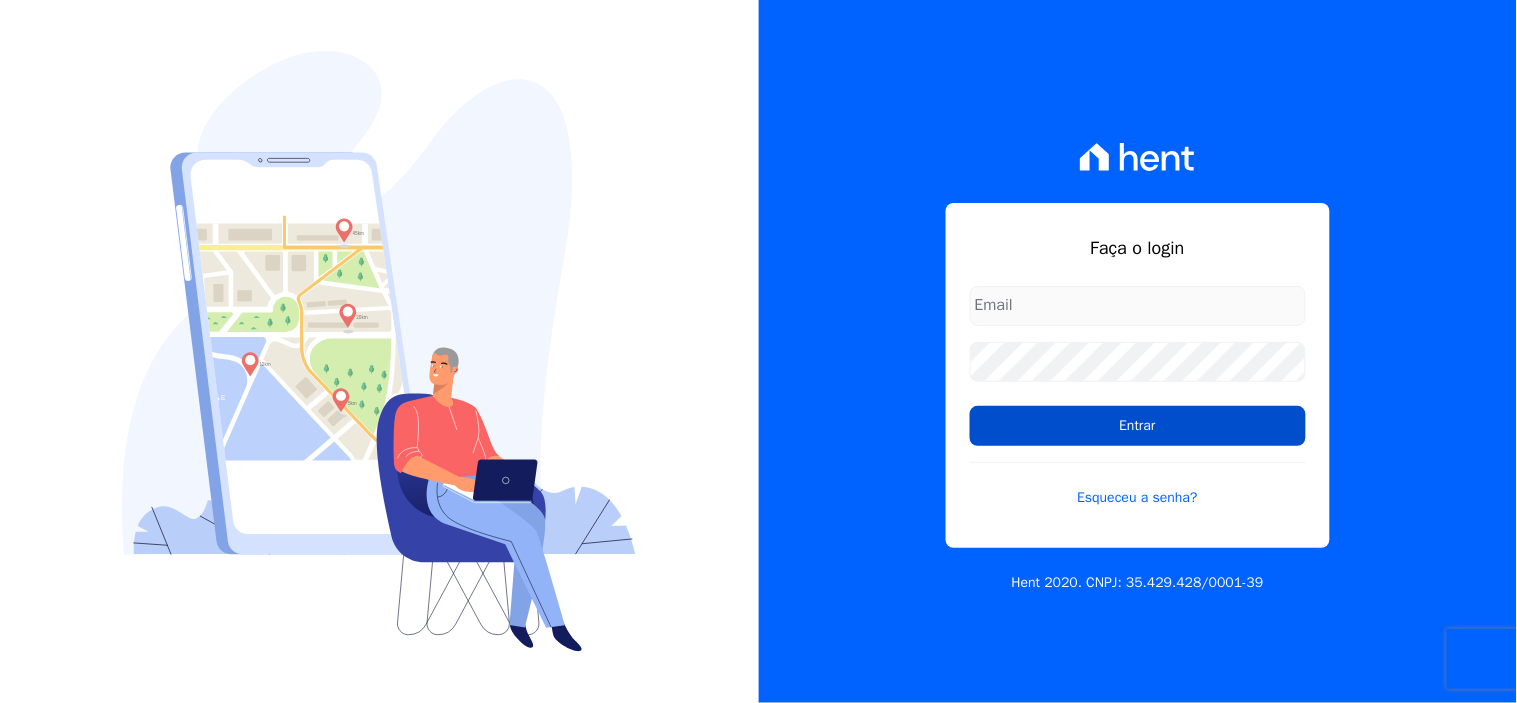type on "[EMAIL_ADDRESS][DOMAIN_NAME]" 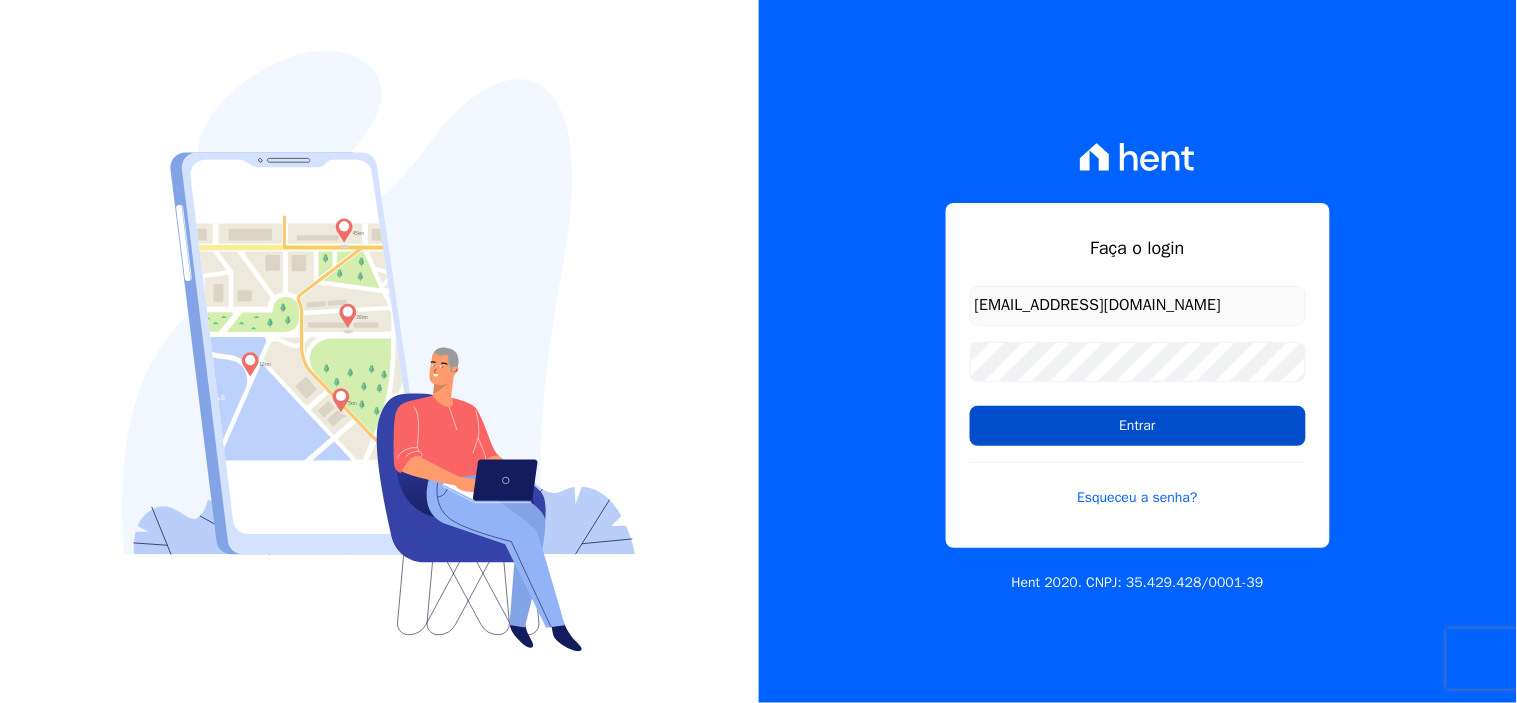 click on "Entrar" at bounding box center [1138, 426] 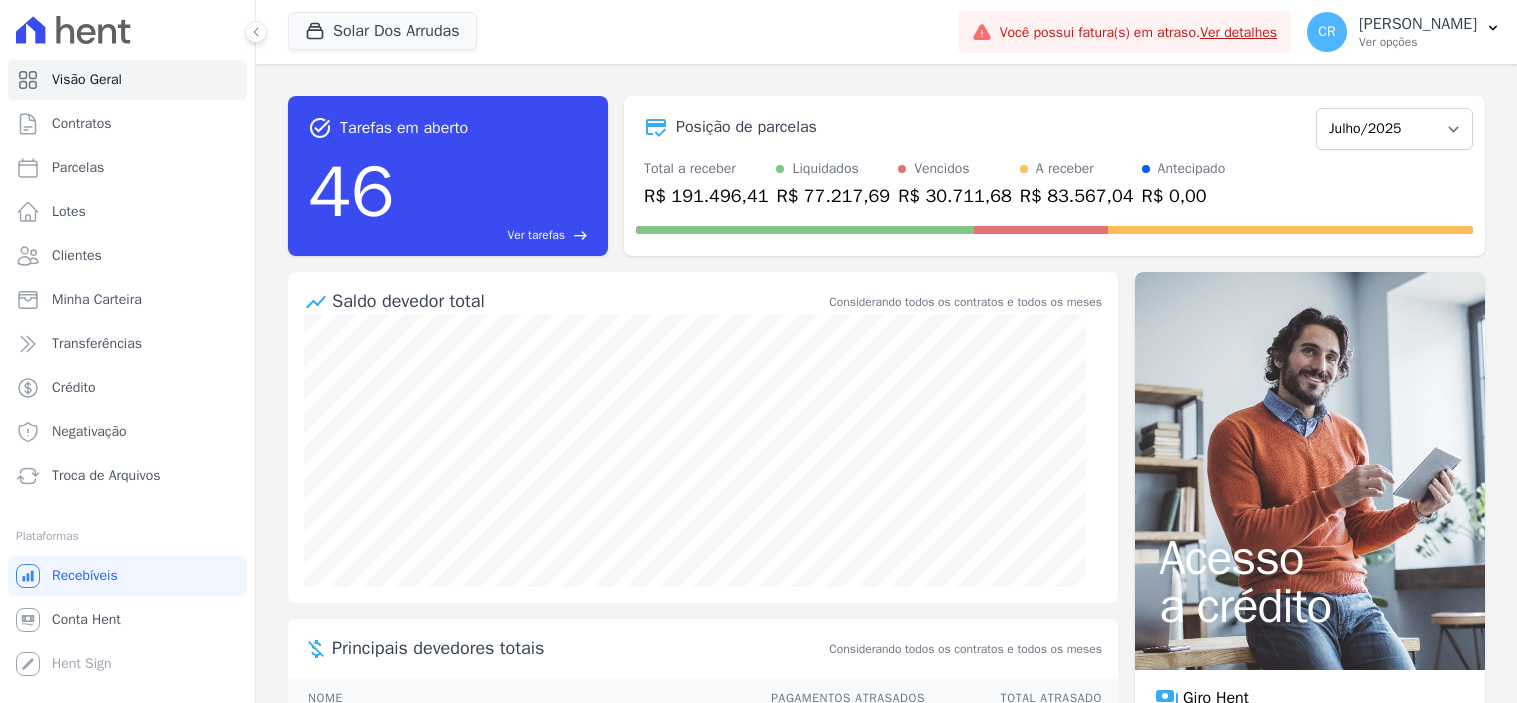scroll, scrollTop: 0, scrollLeft: 0, axis: both 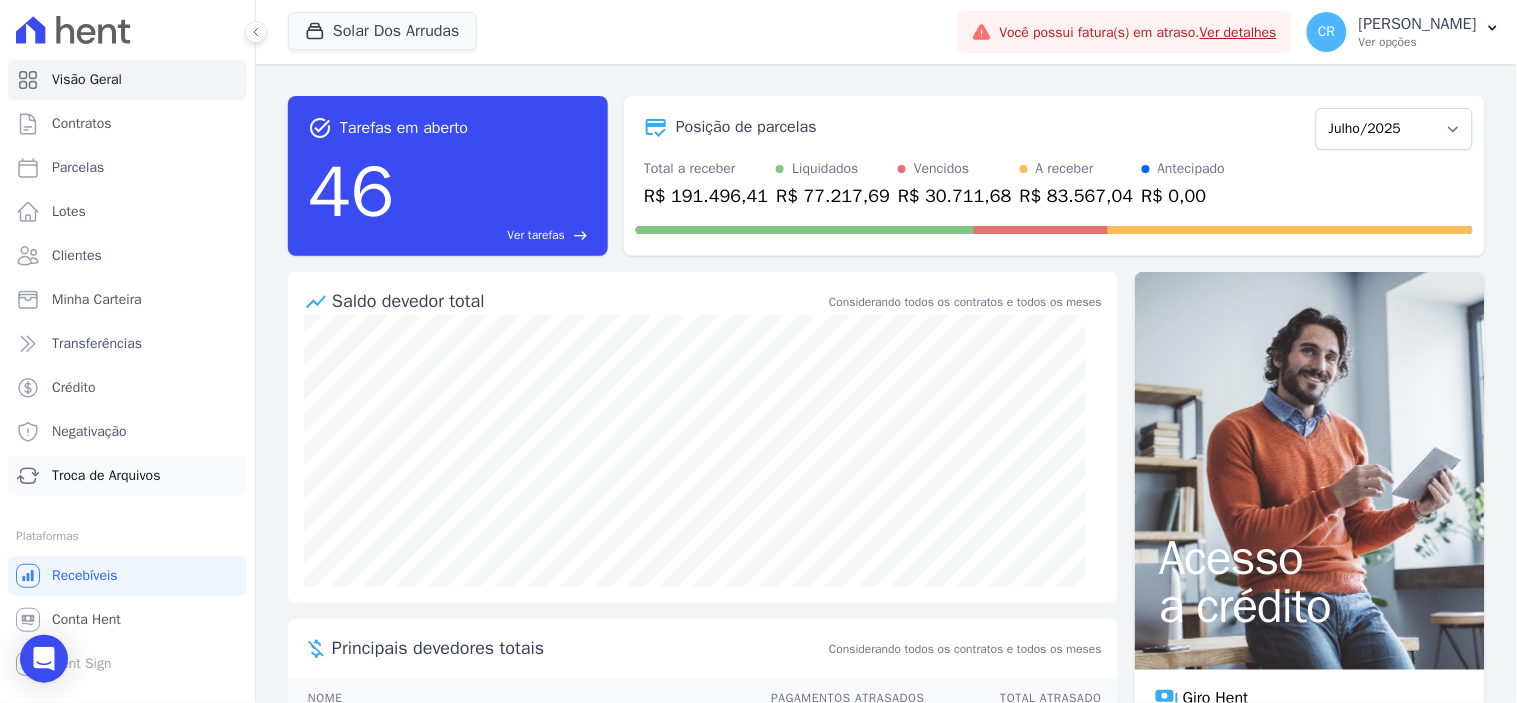 click on "Troca de Arquivos" at bounding box center (127, 476) 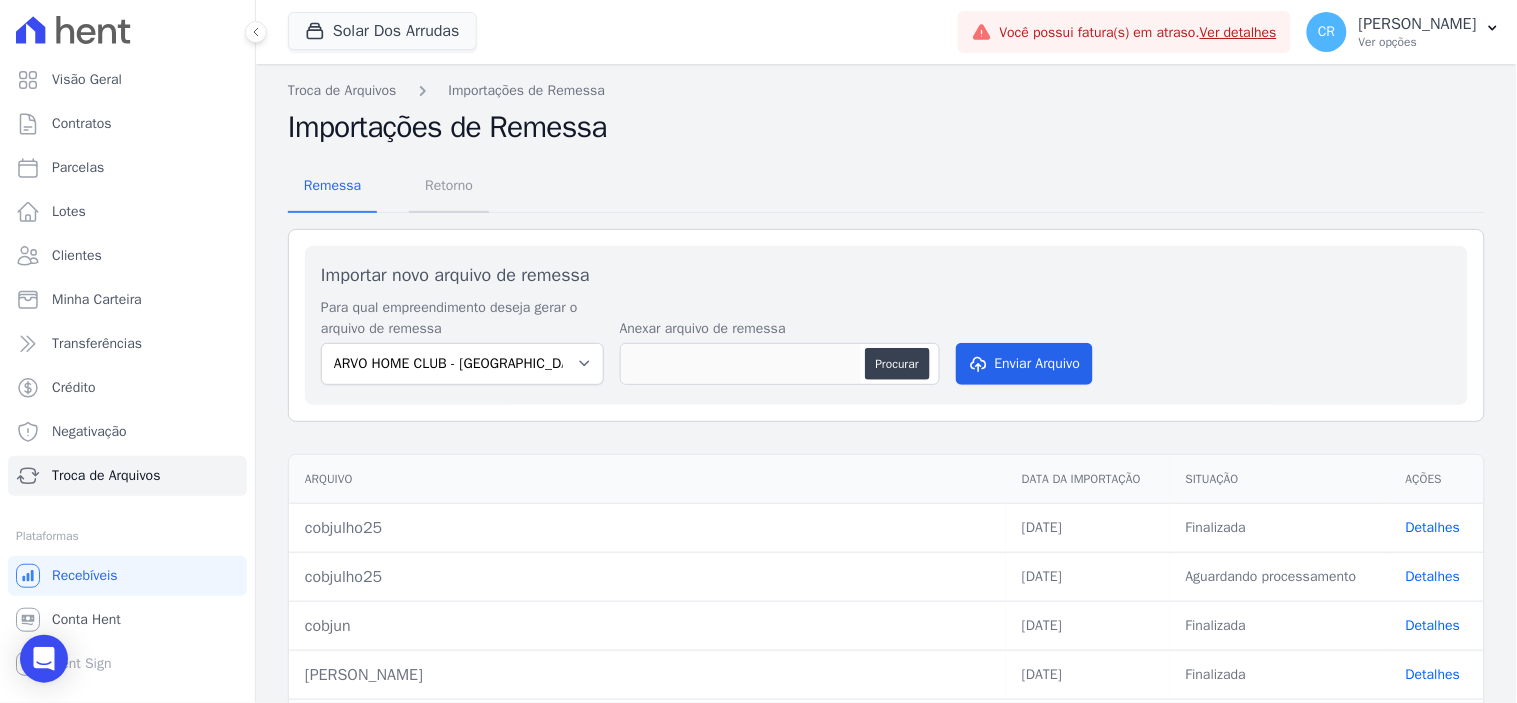 click on "Retorno" at bounding box center (449, 185) 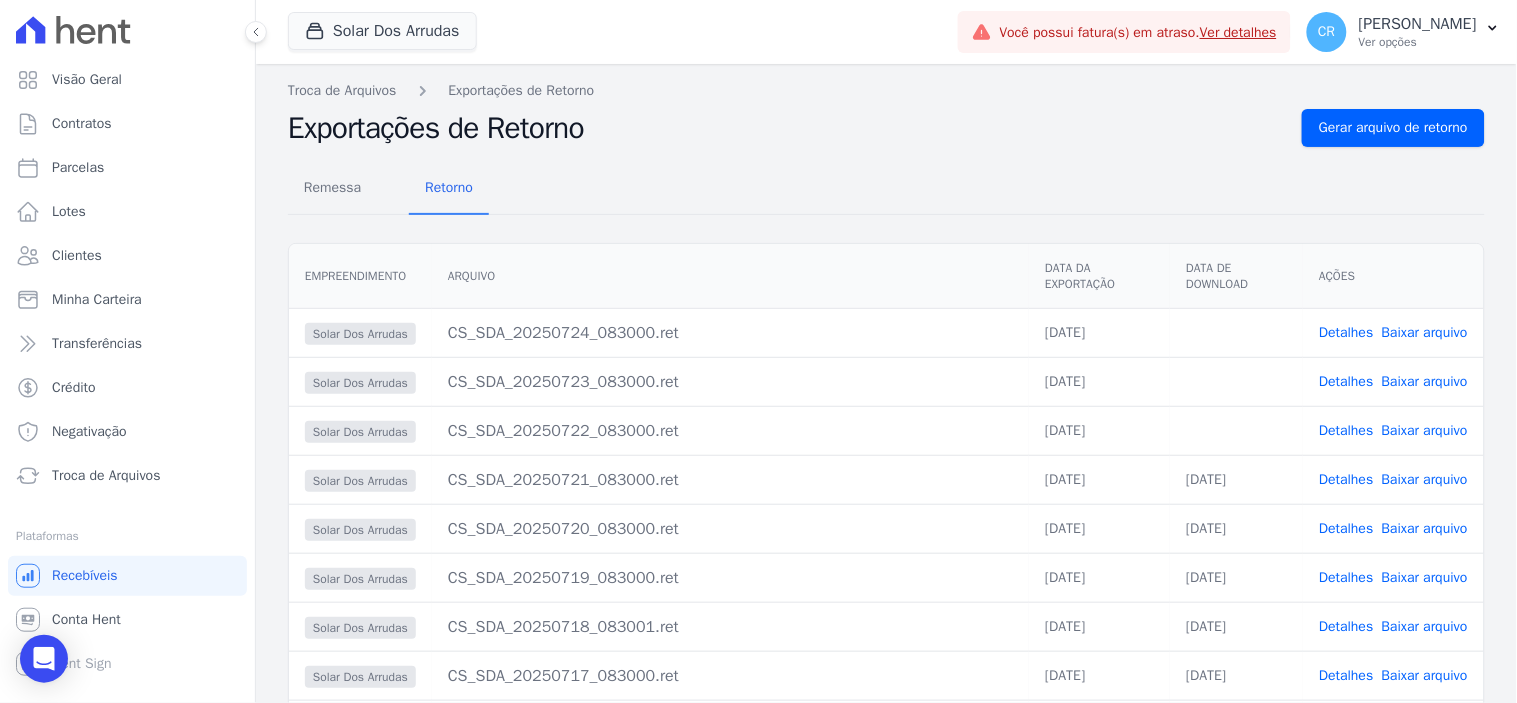 click on "Baixar arquivo" at bounding box center [1425, 430] 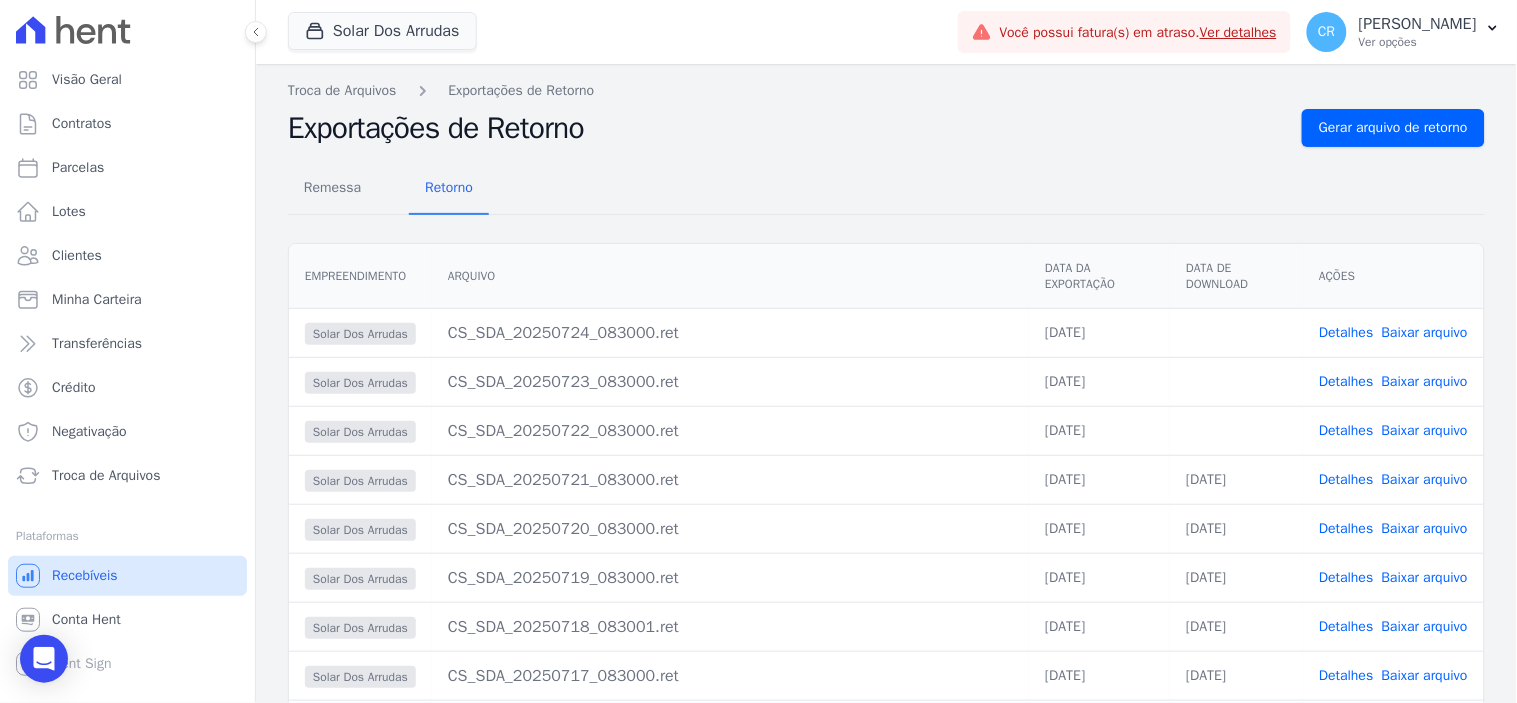 click on "Recebíveis" at bounding box center [85, 576] 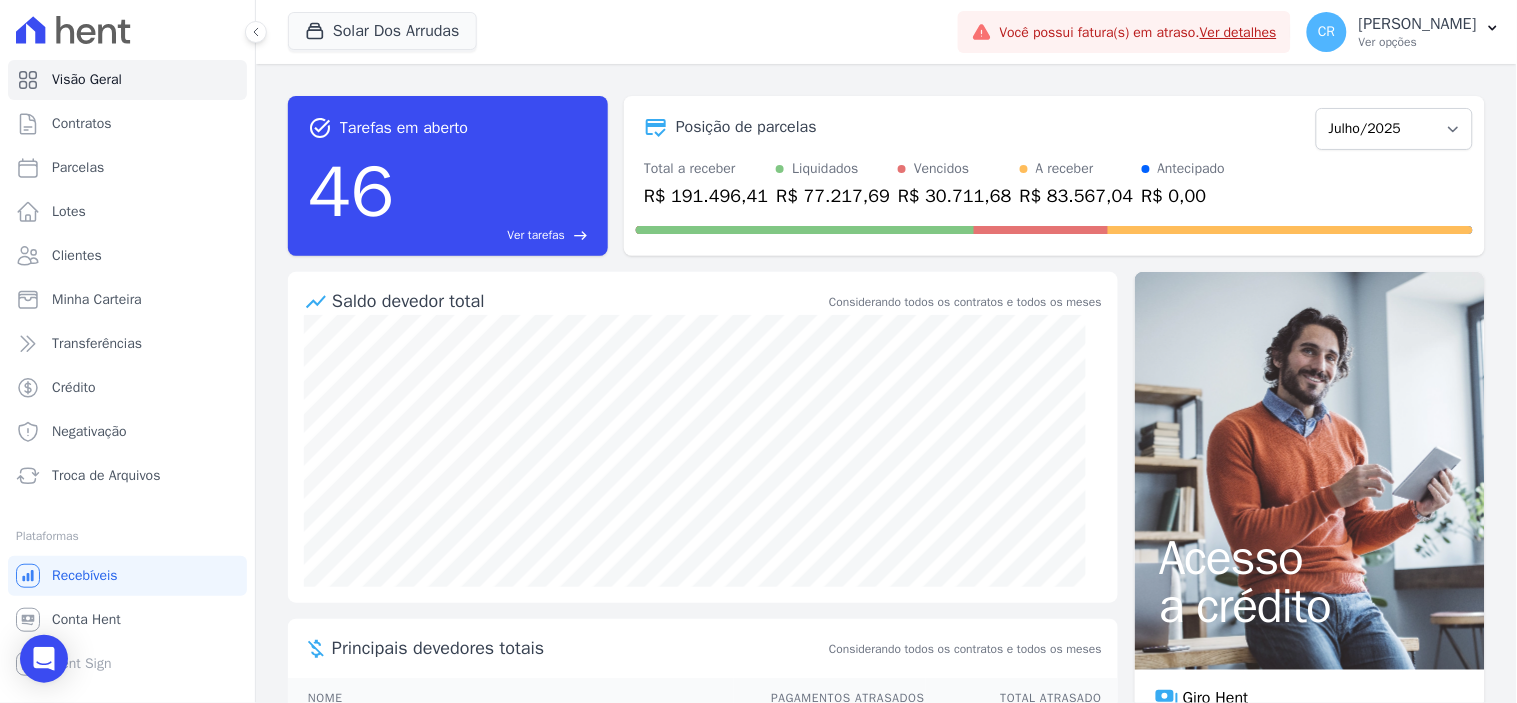 click on "Troca de Arquivos" at bounding box center [106, 476] 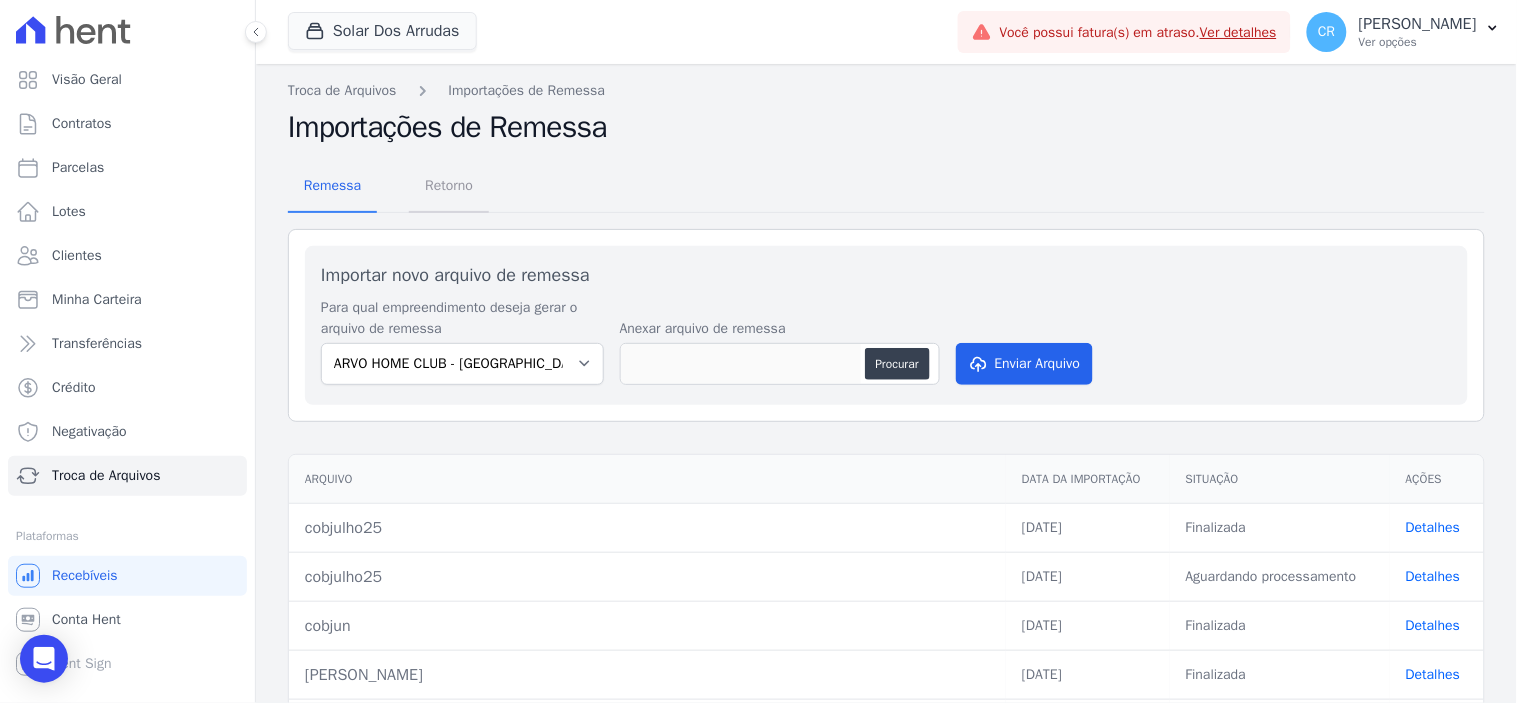 click on "Retorno" at bounding box center [449, 185] 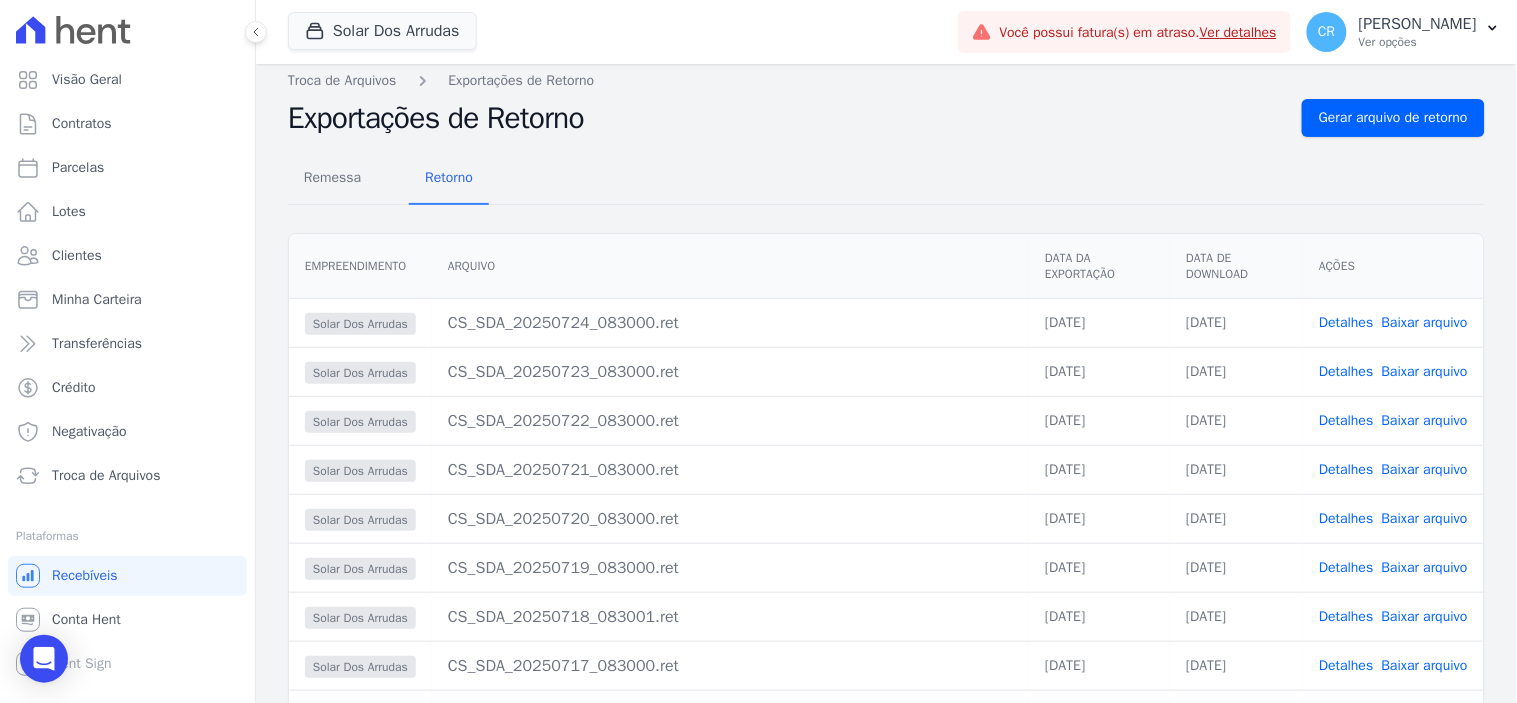 scroll, scrollTop: 0, scrollLeft: 0, axis: both 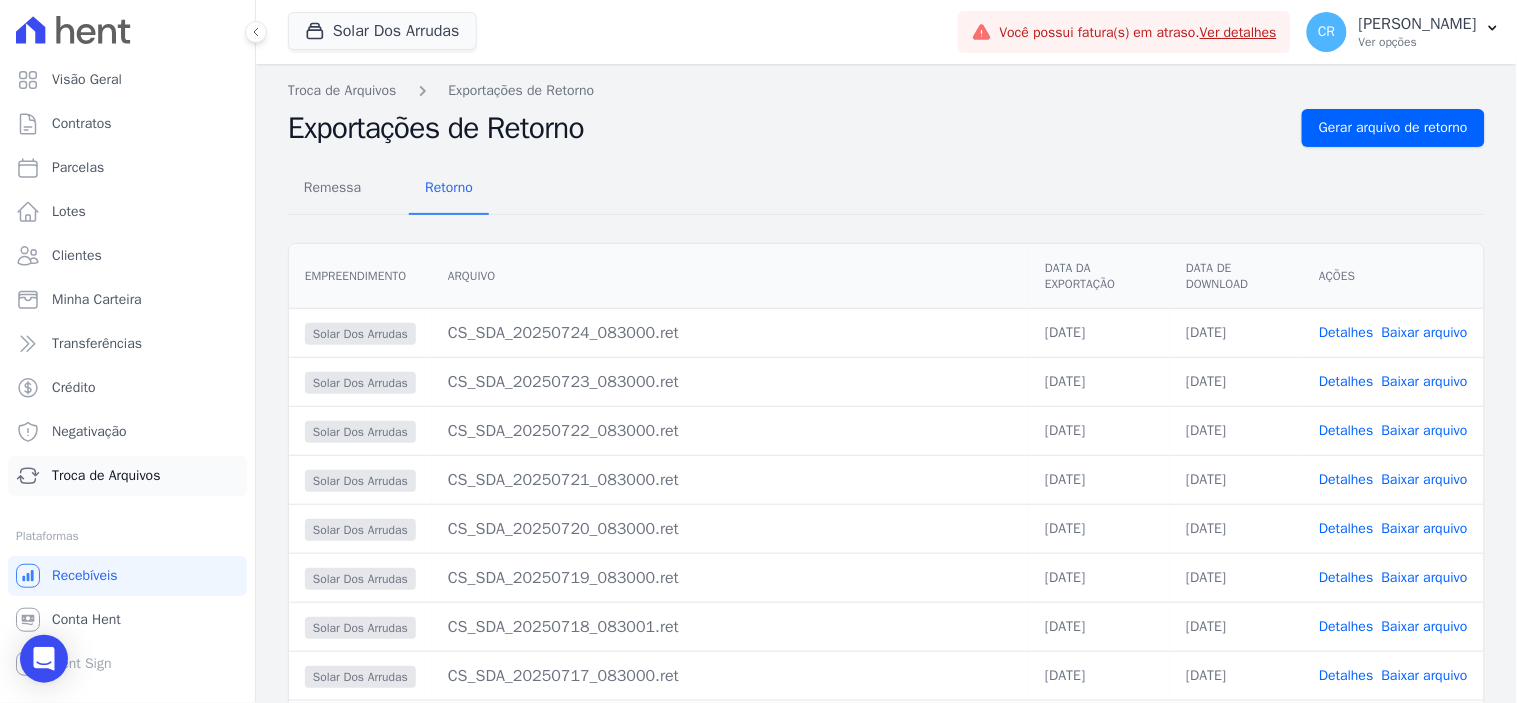 click on "Troca de Arquivos" at bounding box center [106, 476] 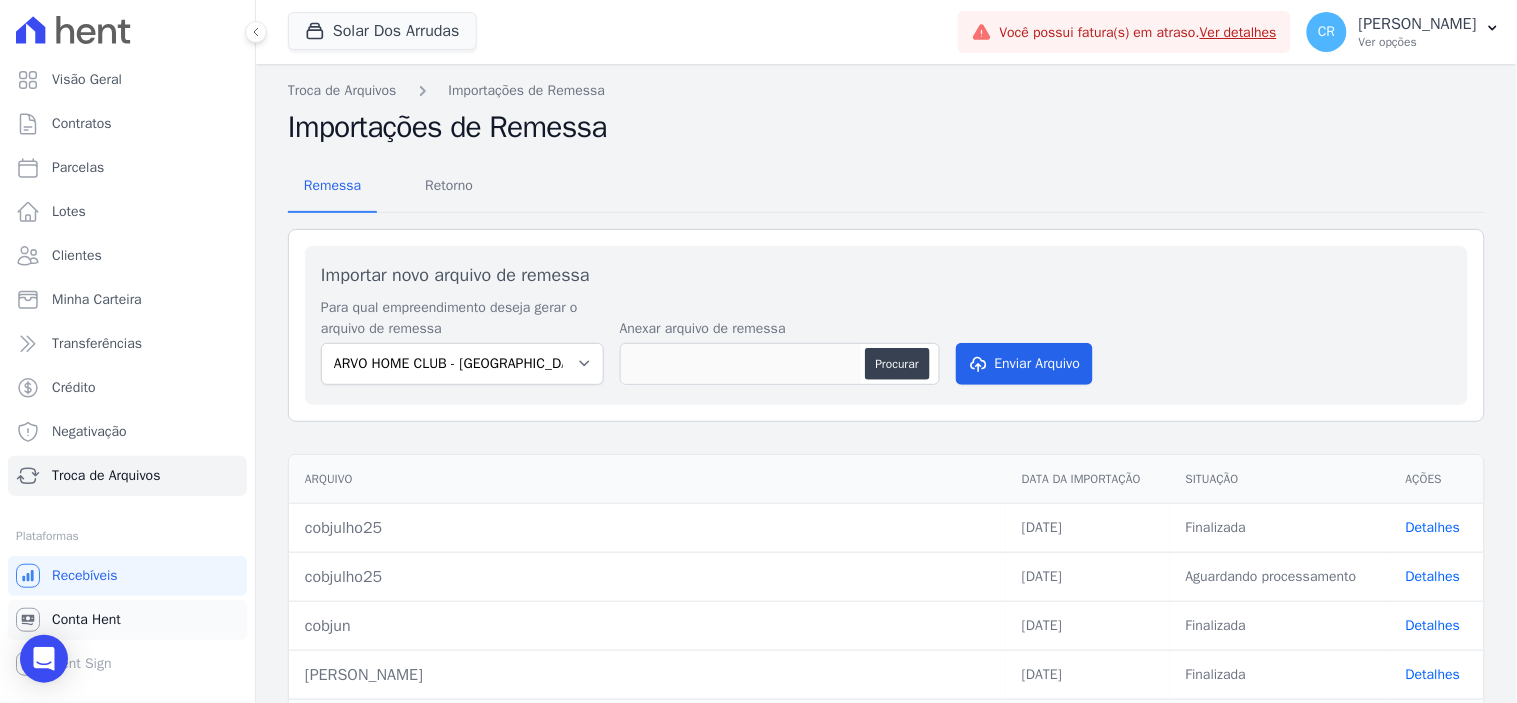 click on "Conta Hent" at bounding box center [86, 620] 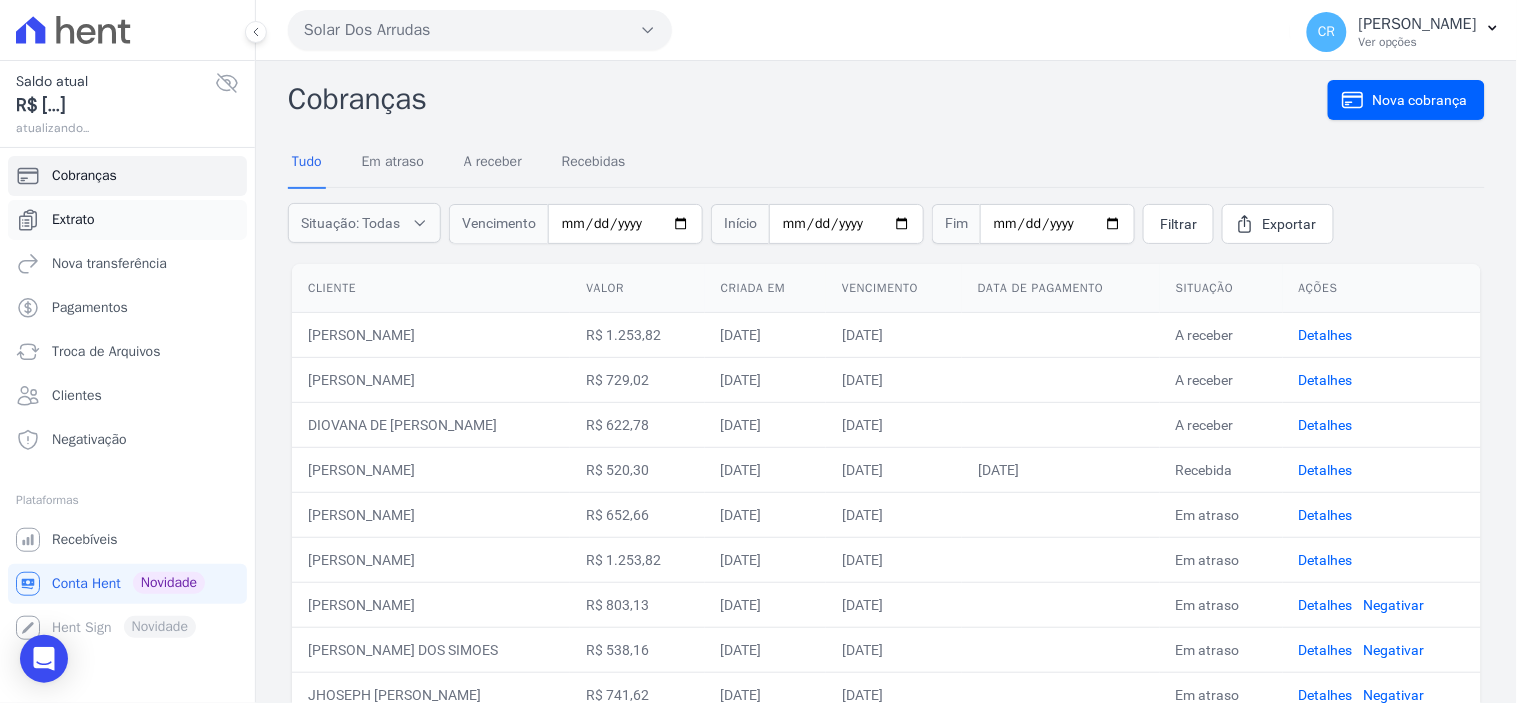 click on "Extrato" at bounding box center (73, 220) 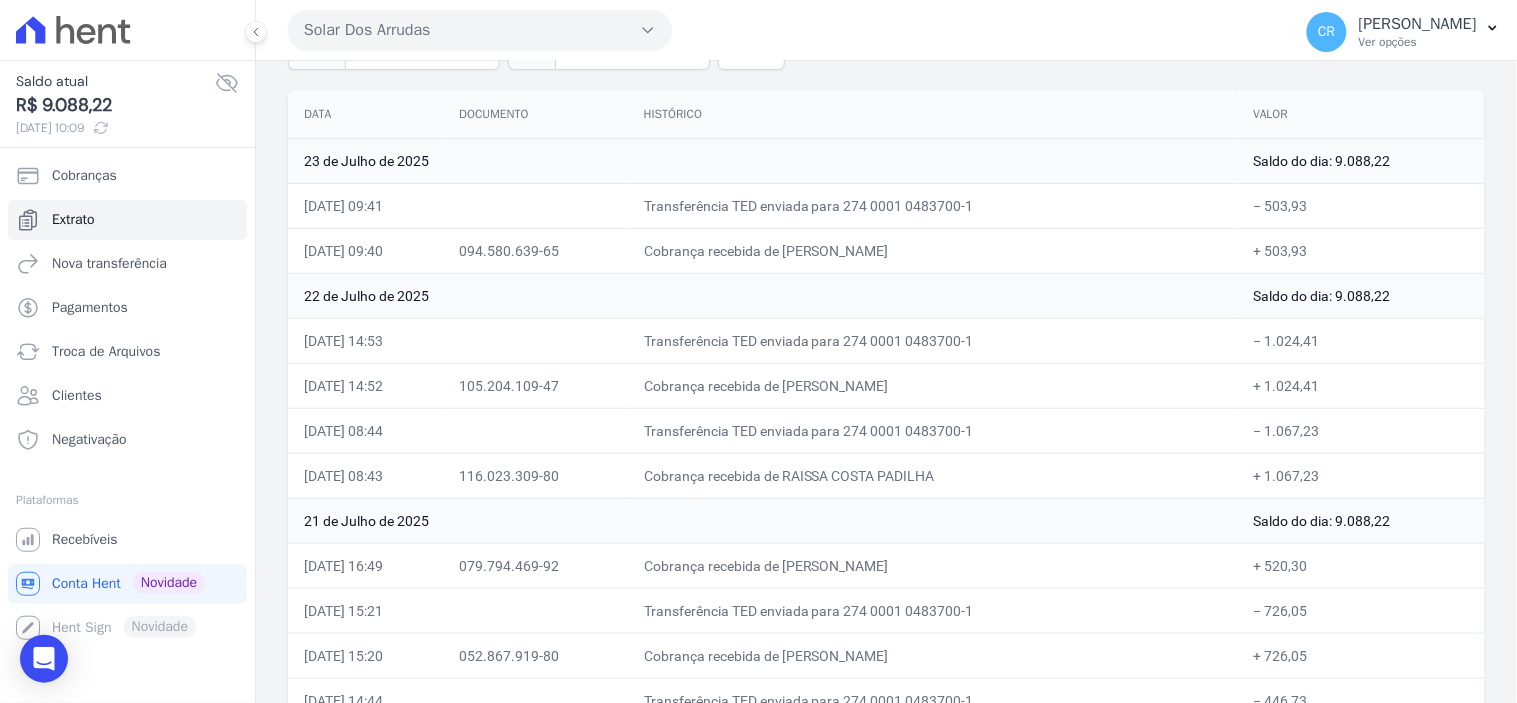 scroll, scrollTop: 0, scrollLeft: 0, axis: both 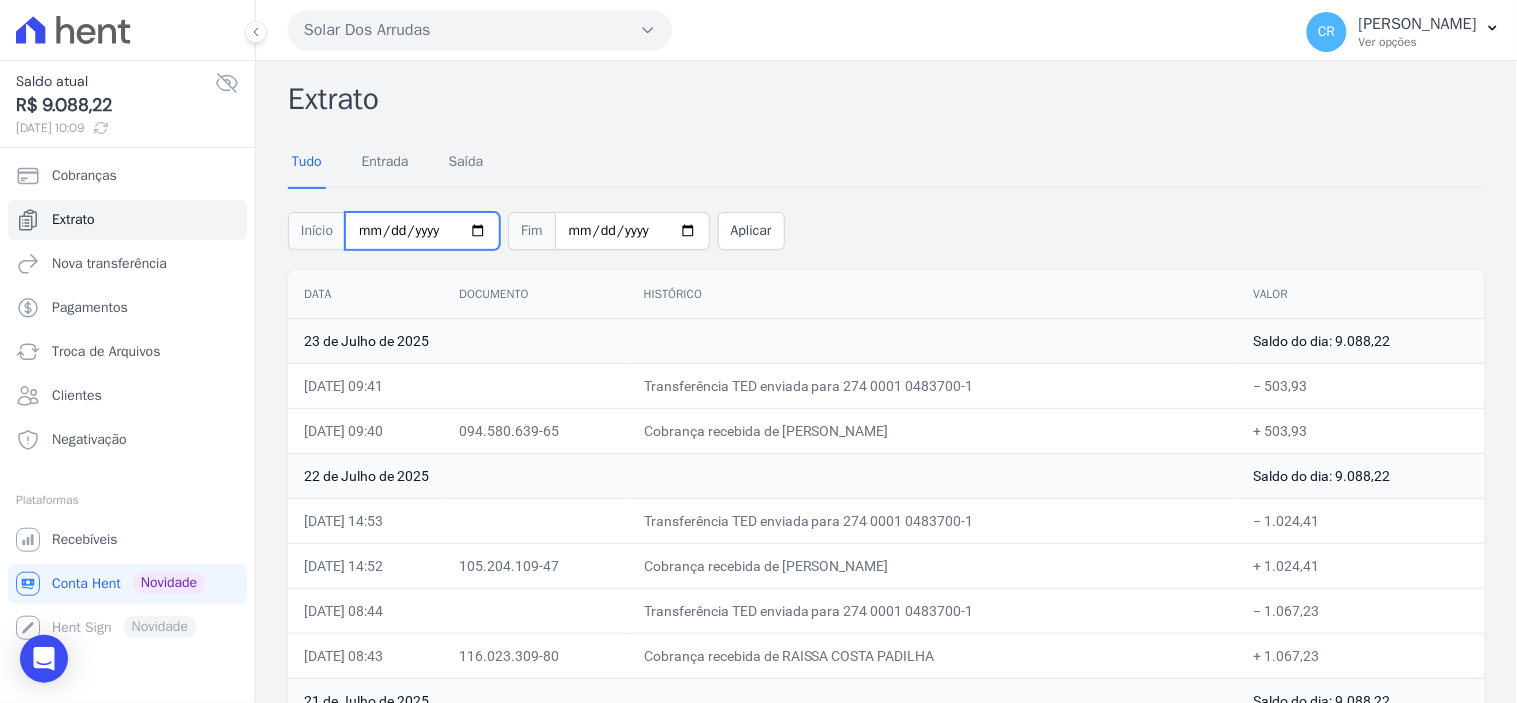 click on "[DATE]" at bounding box center [422, 231] 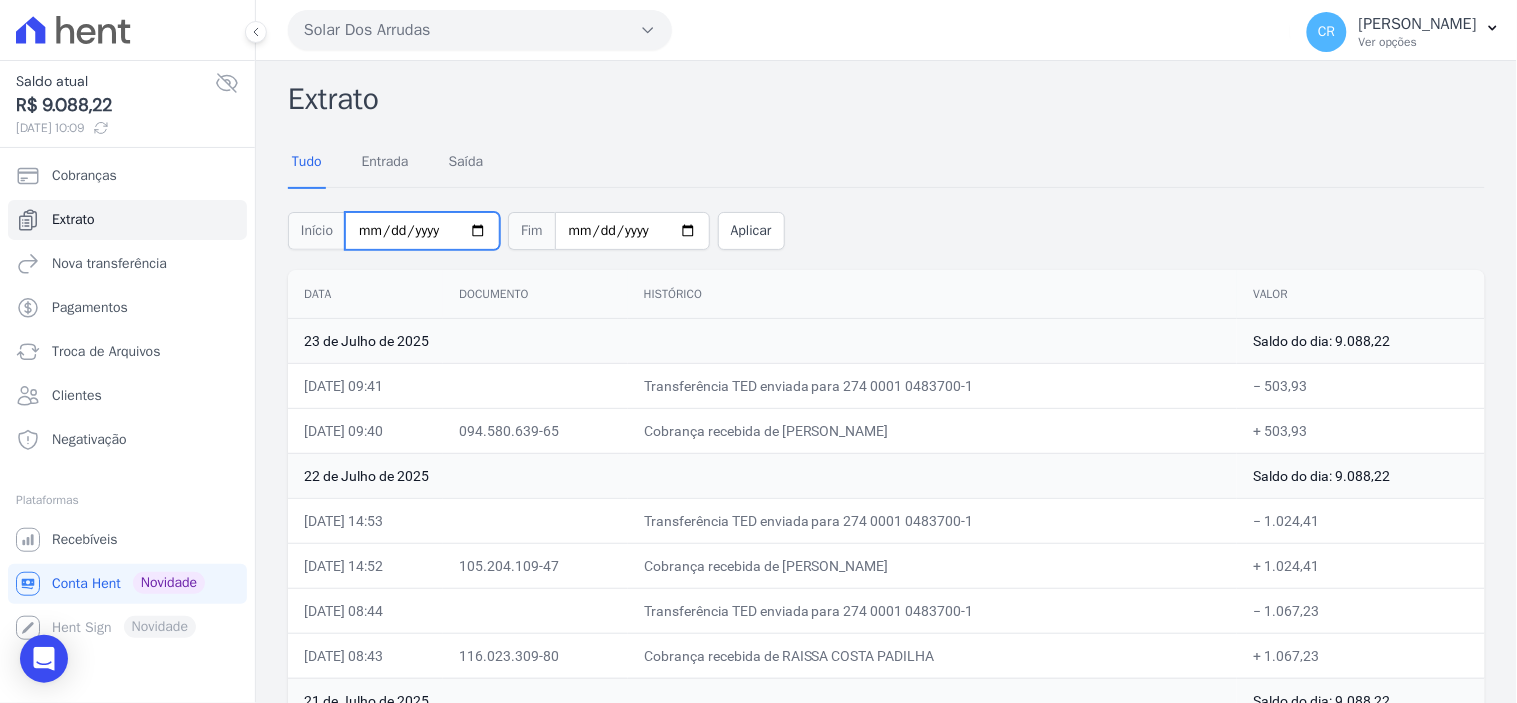 type on "2025-05-01" 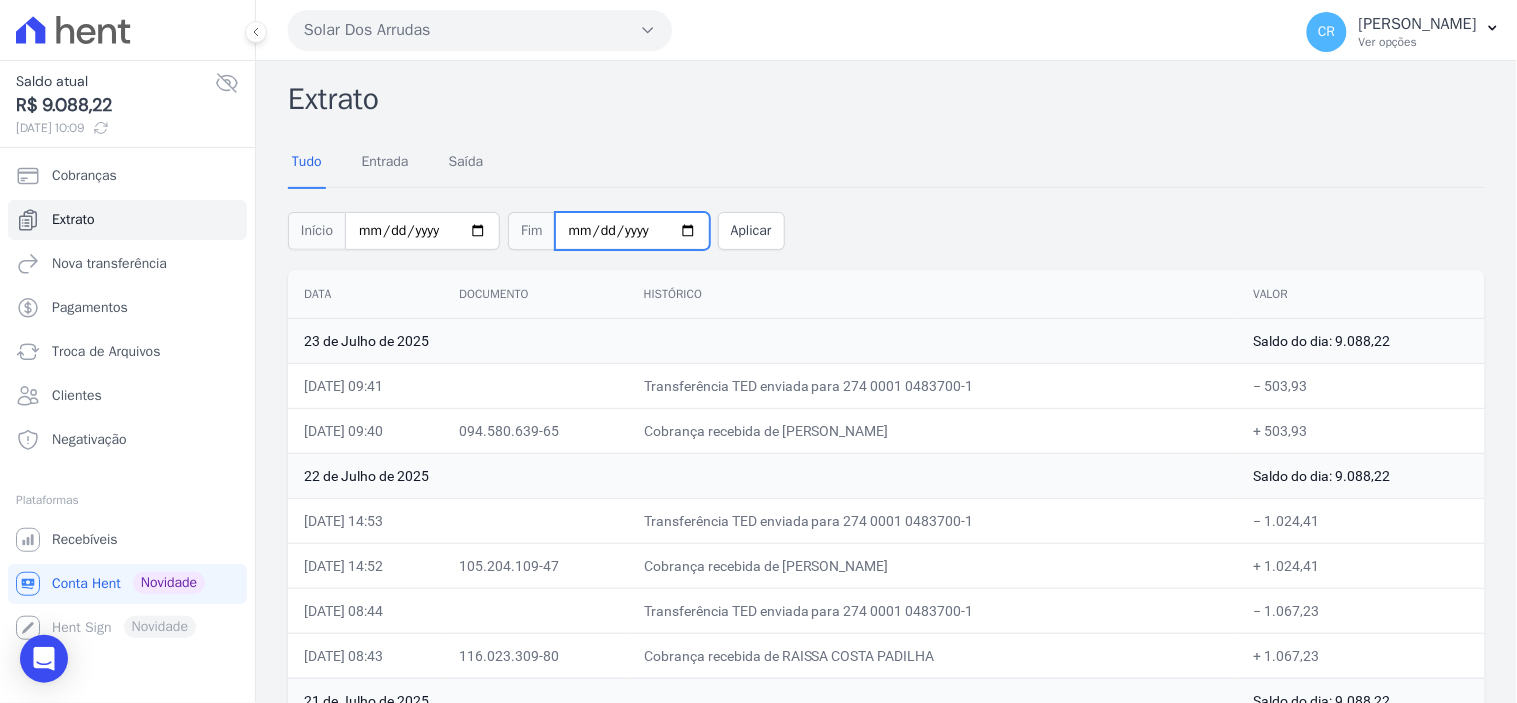 click on "[DATE]" at bounding box center (632, 231) 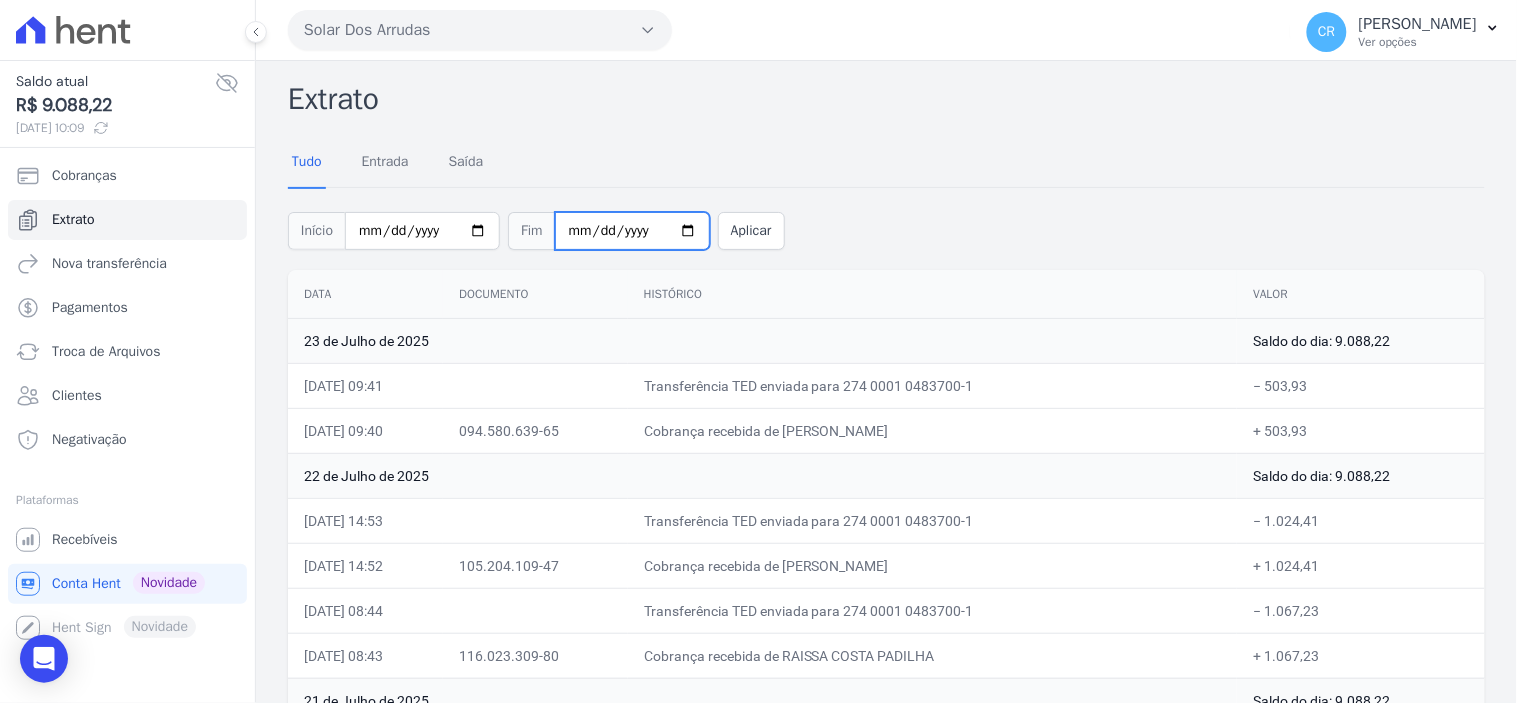 type on "2025-05-31" 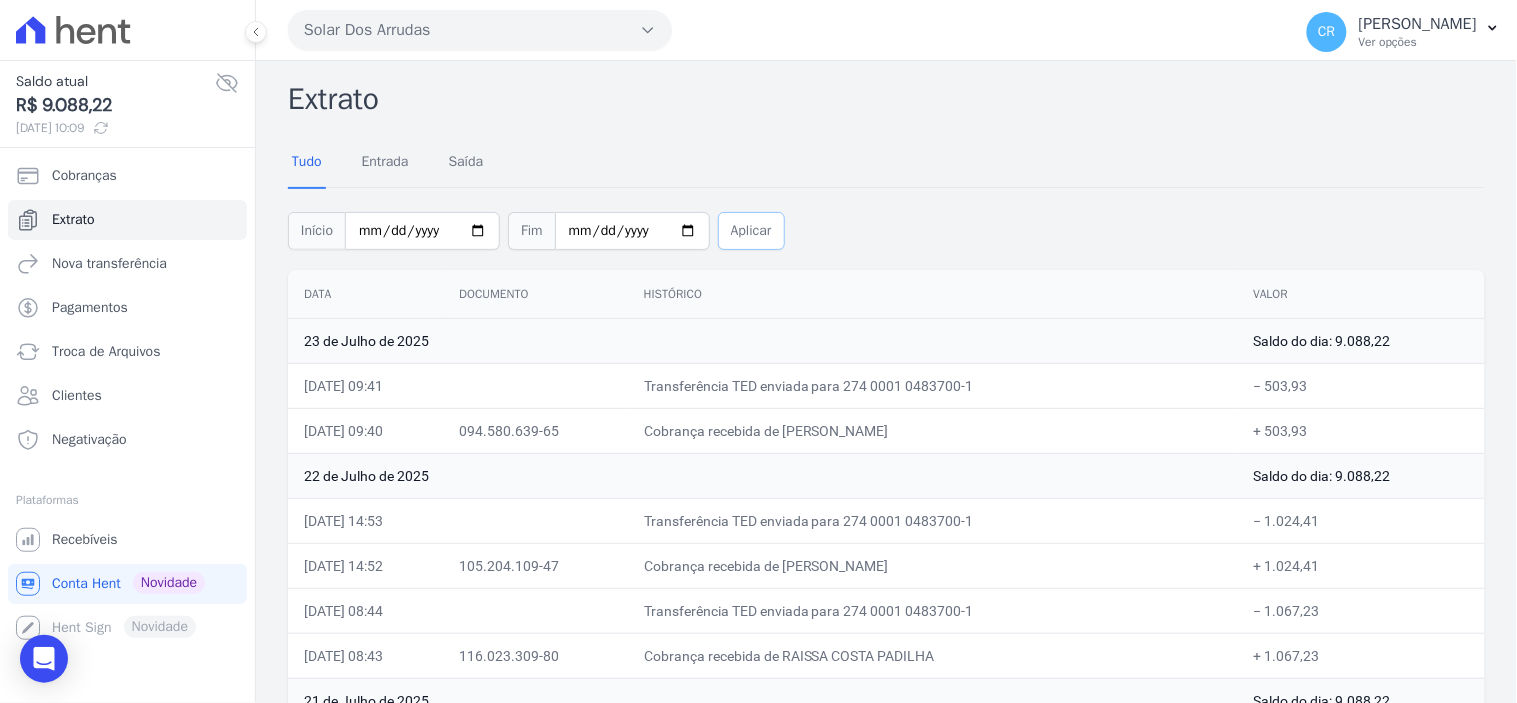 click on "Aplicar" at bounding box center (751, 231) 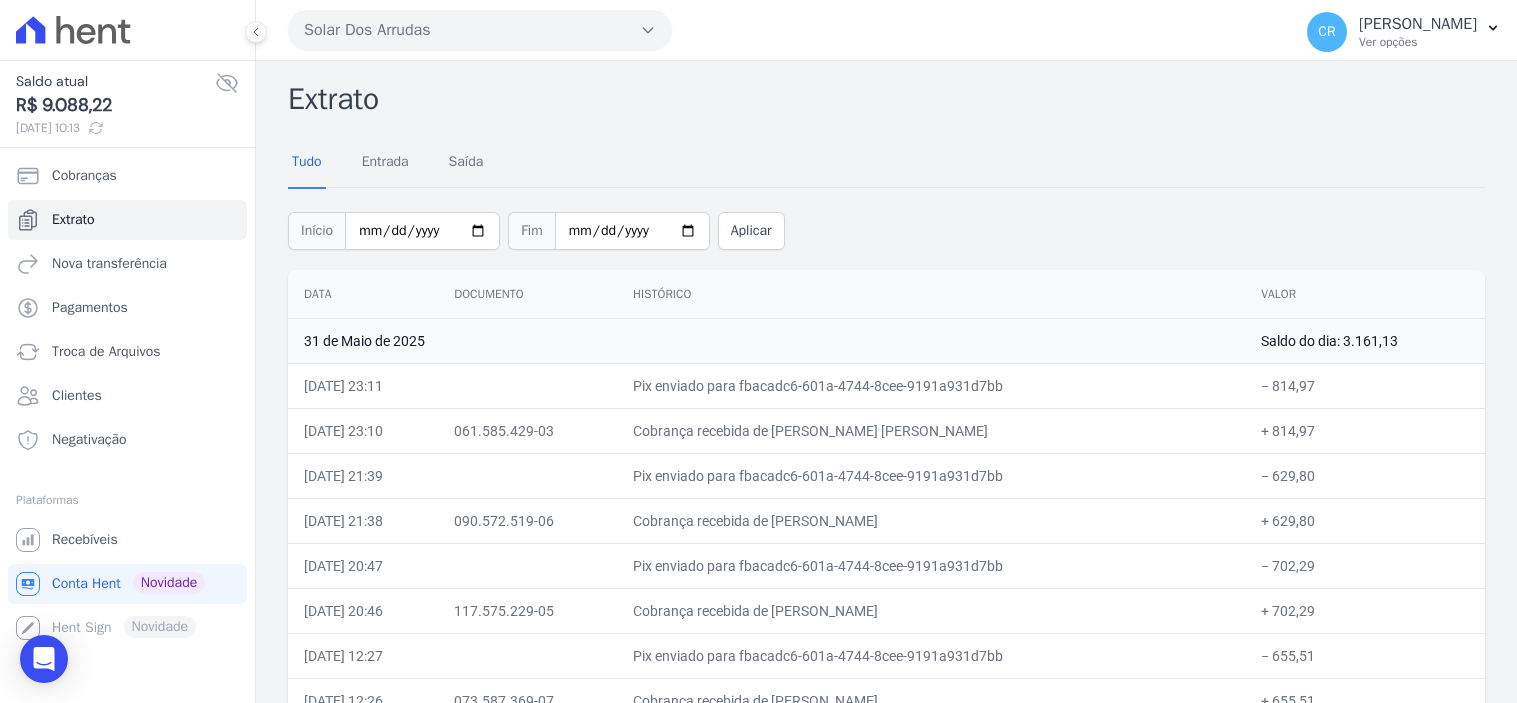scroll, scrollTop: 0, scrollLeft: 0, axis: both 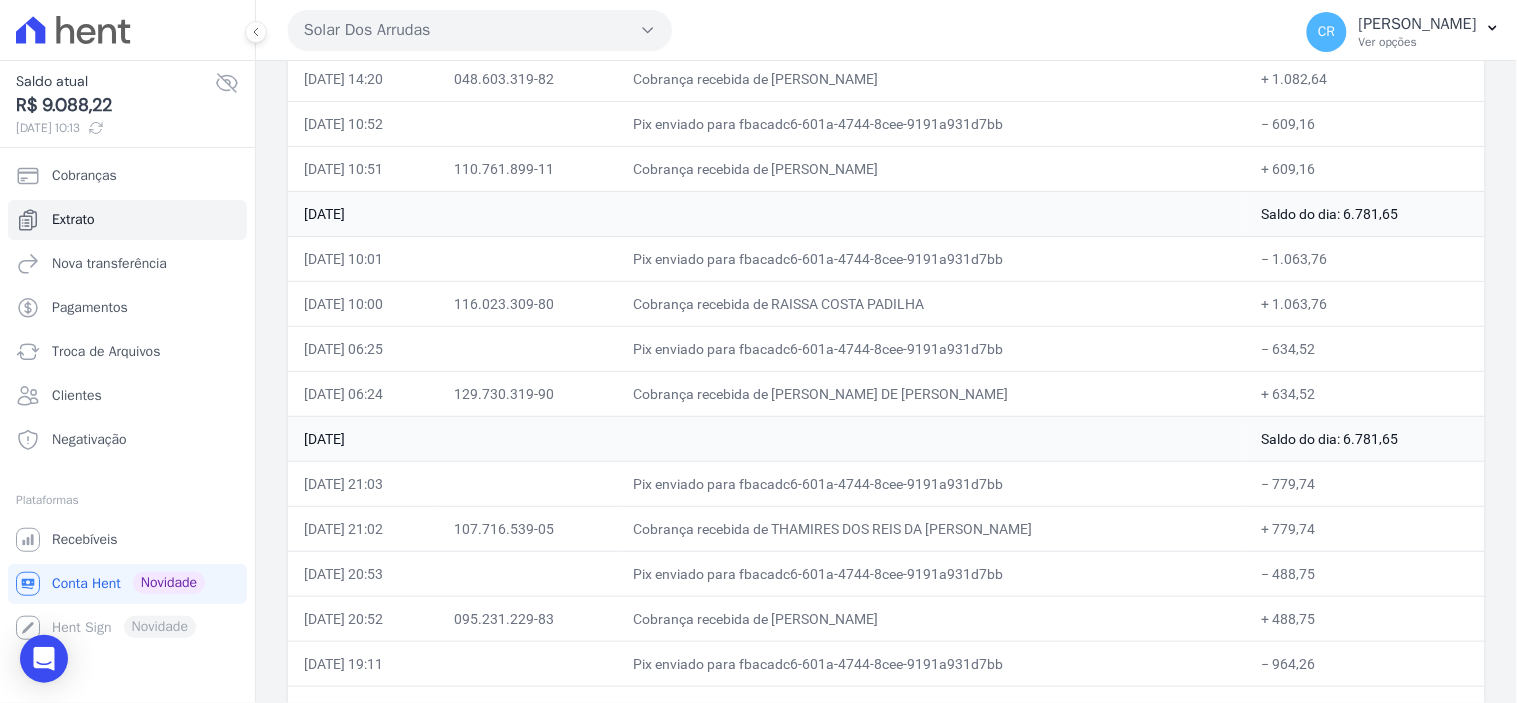 drag, startPoint x: 308, startPoint y: 263, endPoint x: 1342, endPoint y: 384, distance: 1041.0557 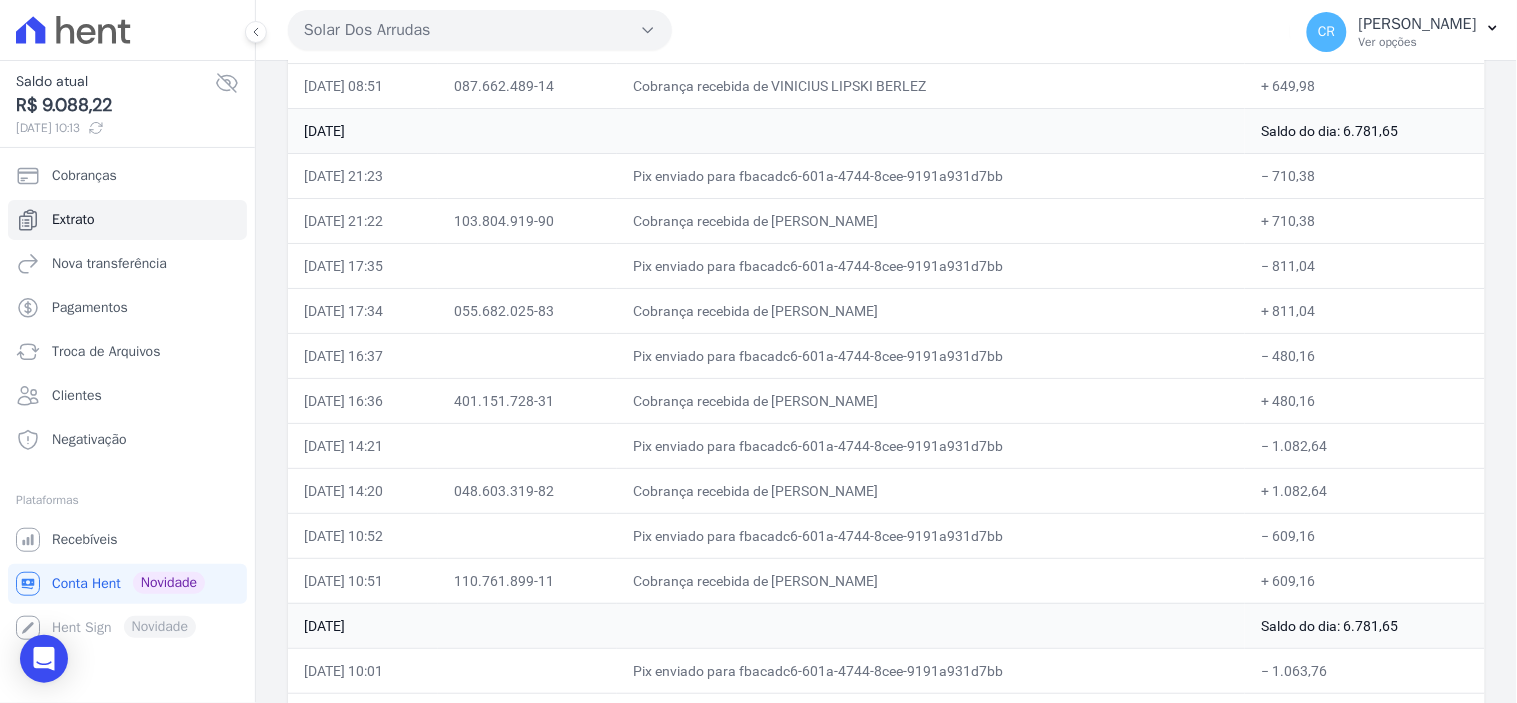 scroll, scrollTop: 3777, scrollLeft: 0, axis: vertical 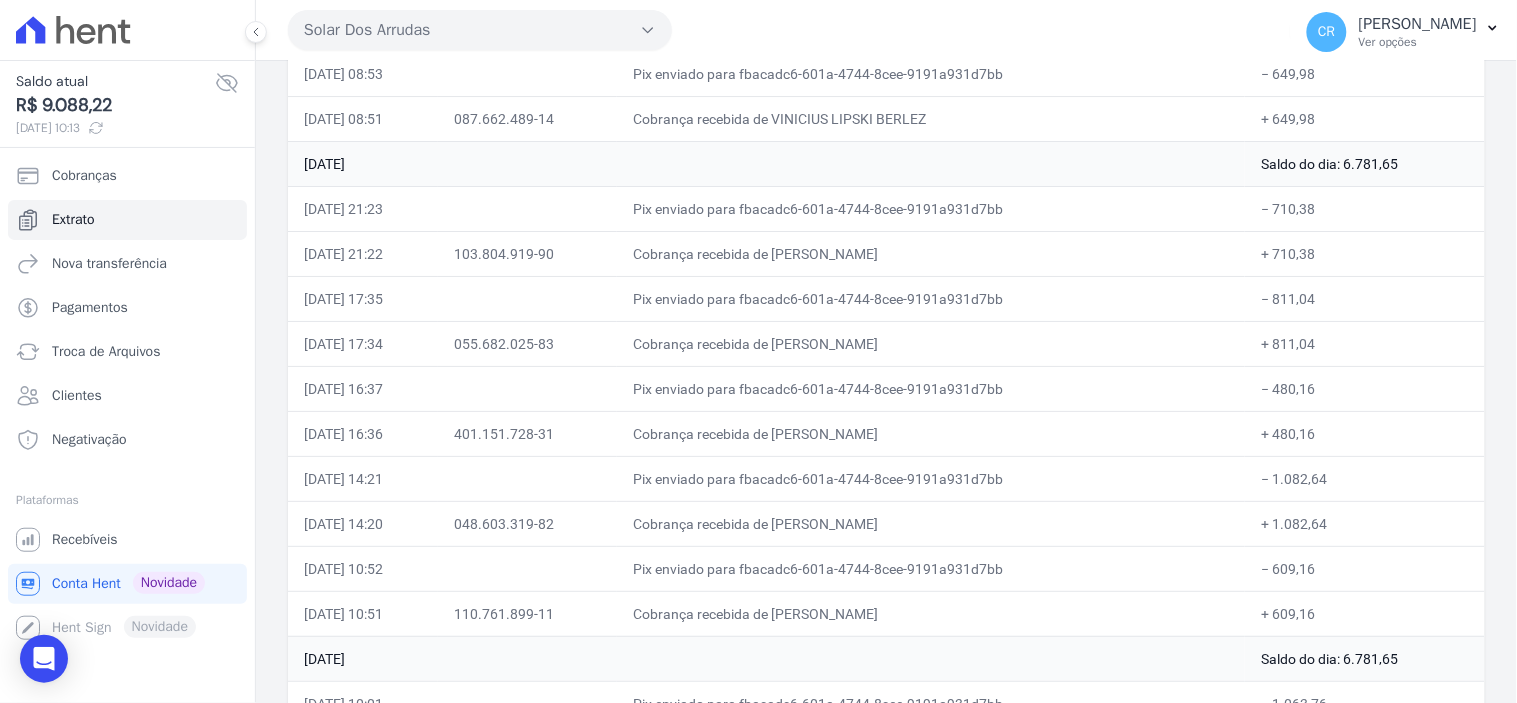 drag, startPoint x: 305, startPoint y: 213, endPoint x: 1321, endPoint y: 615, distance: 1092.639 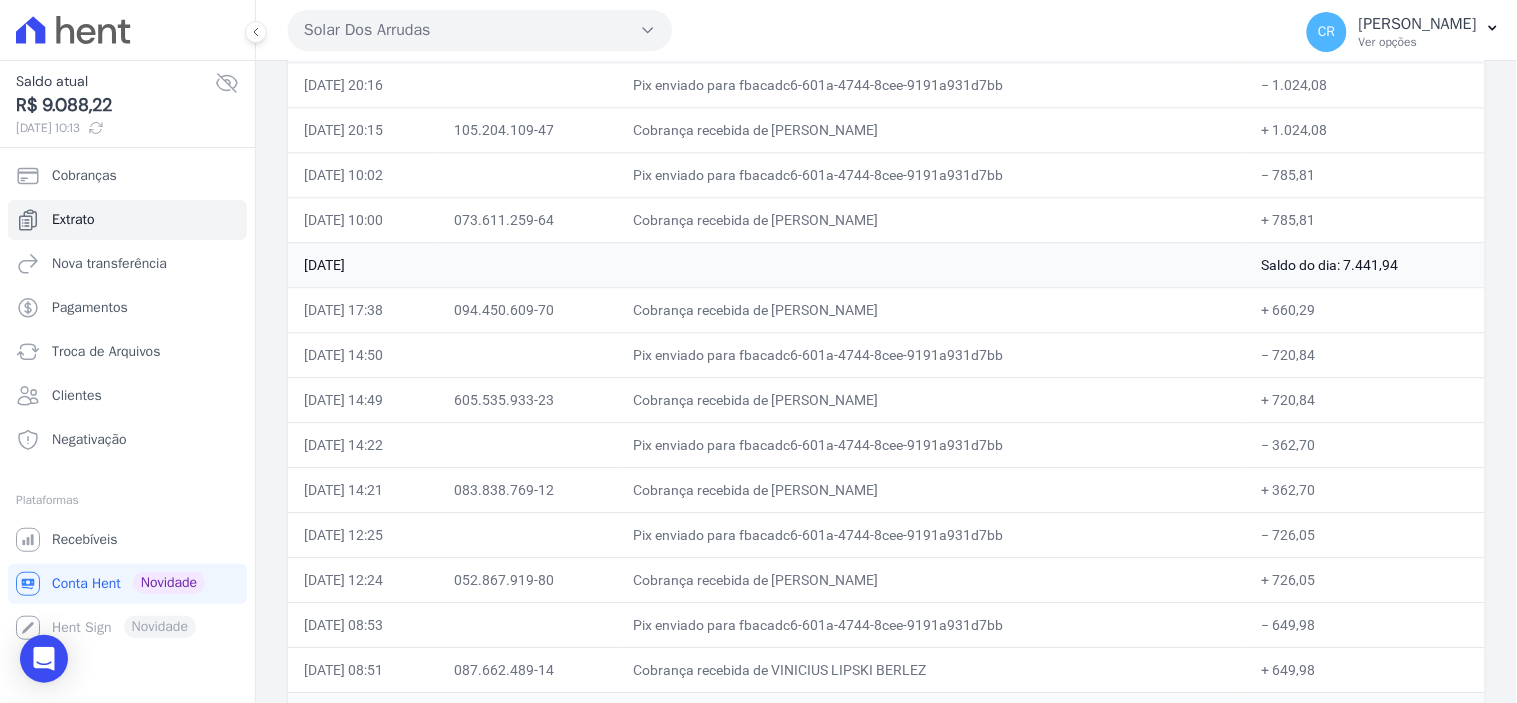 scroll, scrollTop: 3222, scrollLeft: 0, axis: vertical 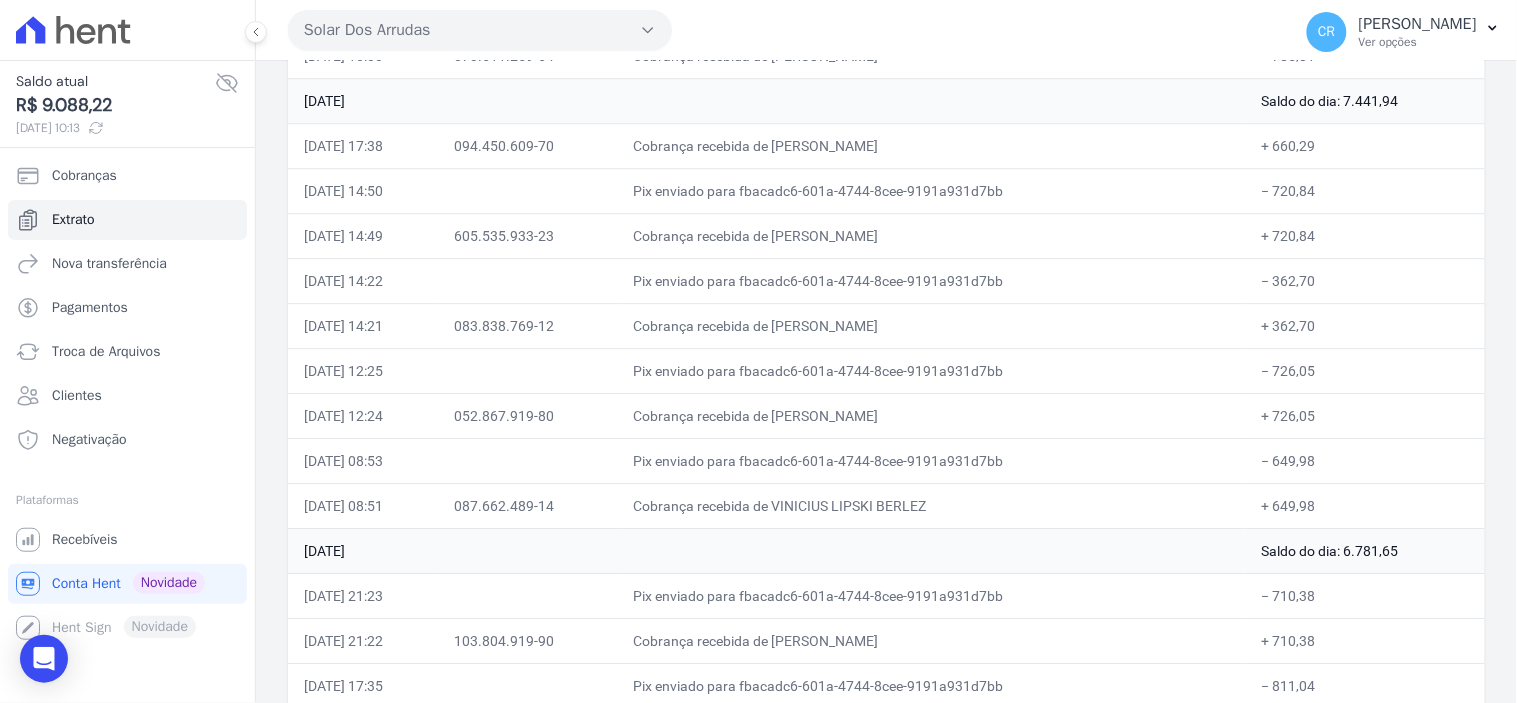 drag, startPoint x: 306, startPoint y: 315, endPoint x: 1316, endPoint y: 515, distance: 1029.6116 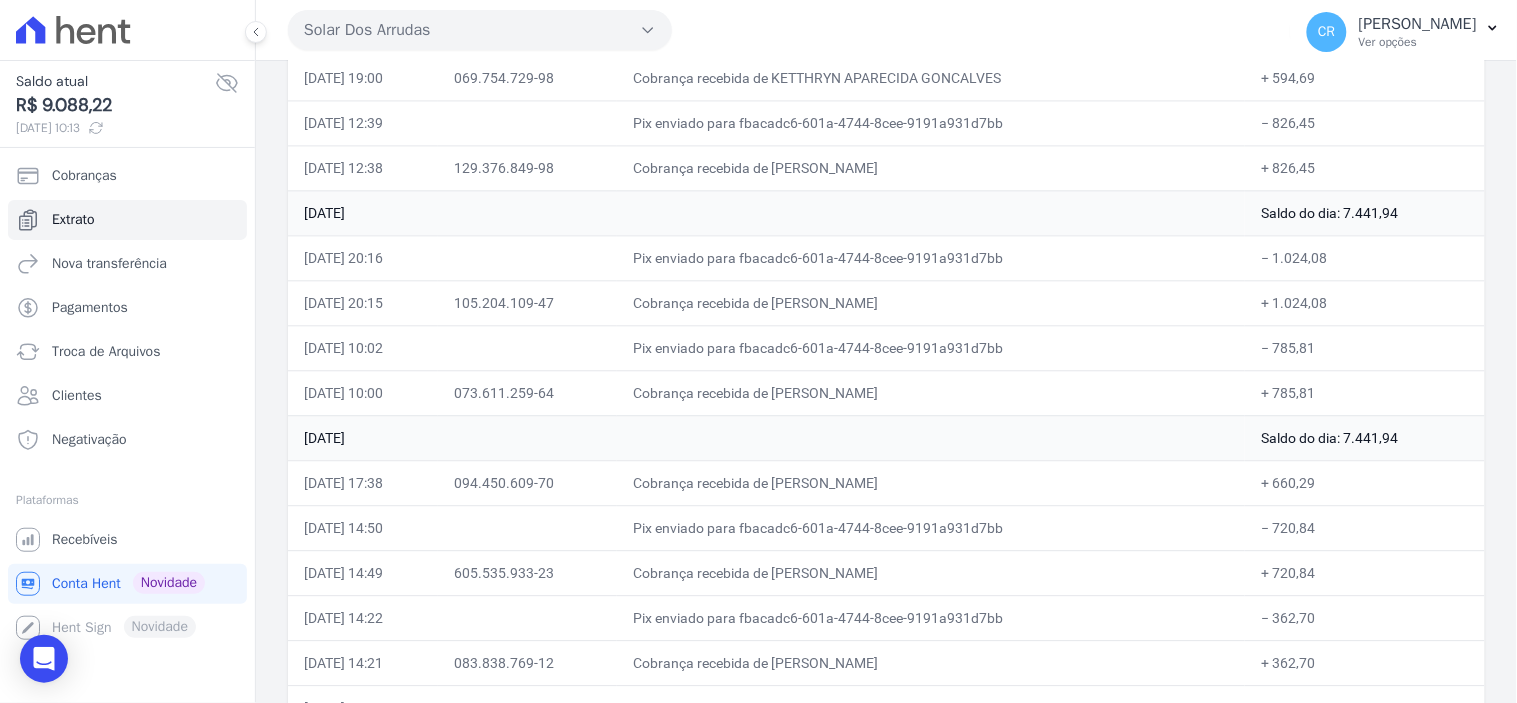 scroll, scrollTop: 2945, scrollLeft: 0, axis: vertical 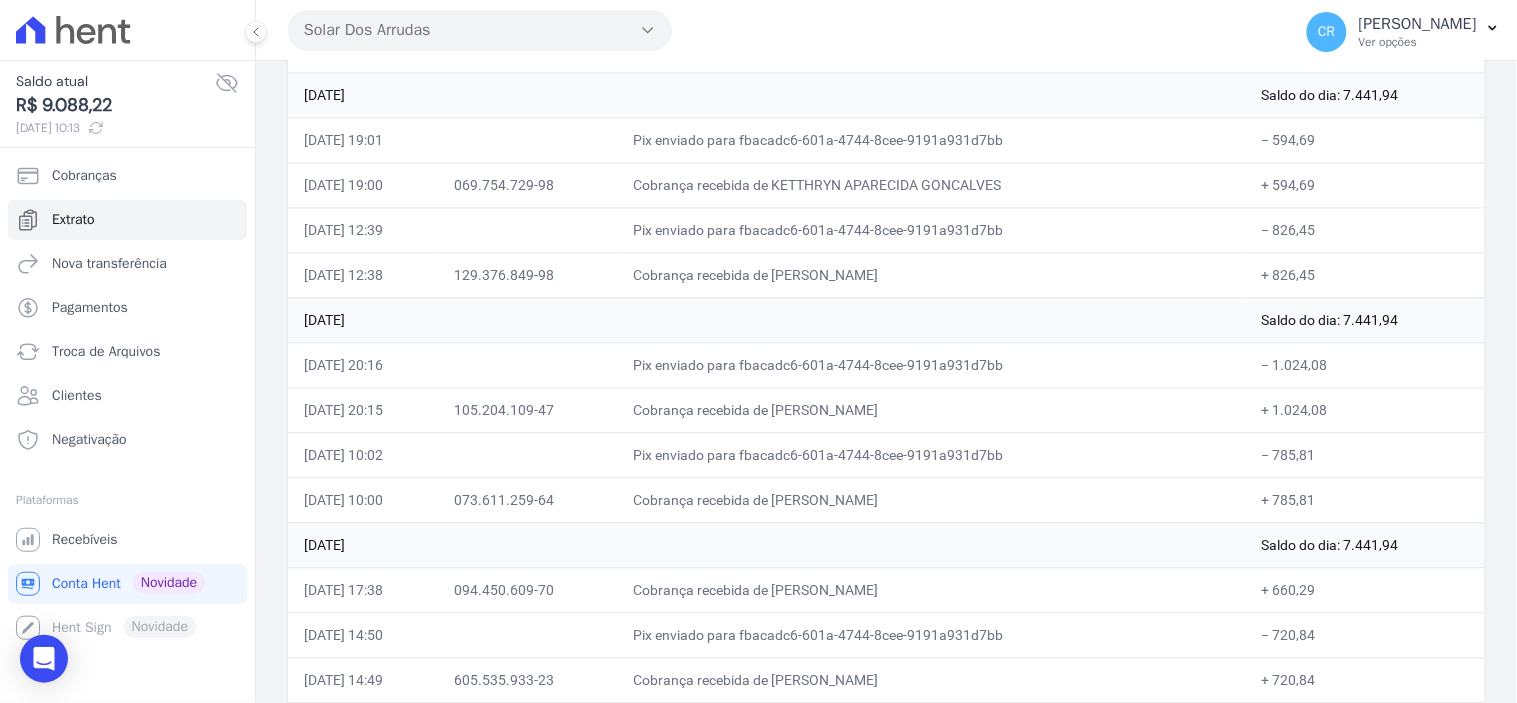 drag, startPoint x: 304, startPoint y: 371, endPoint x: 1314, endPoint y: 514, distance: 1020.07306 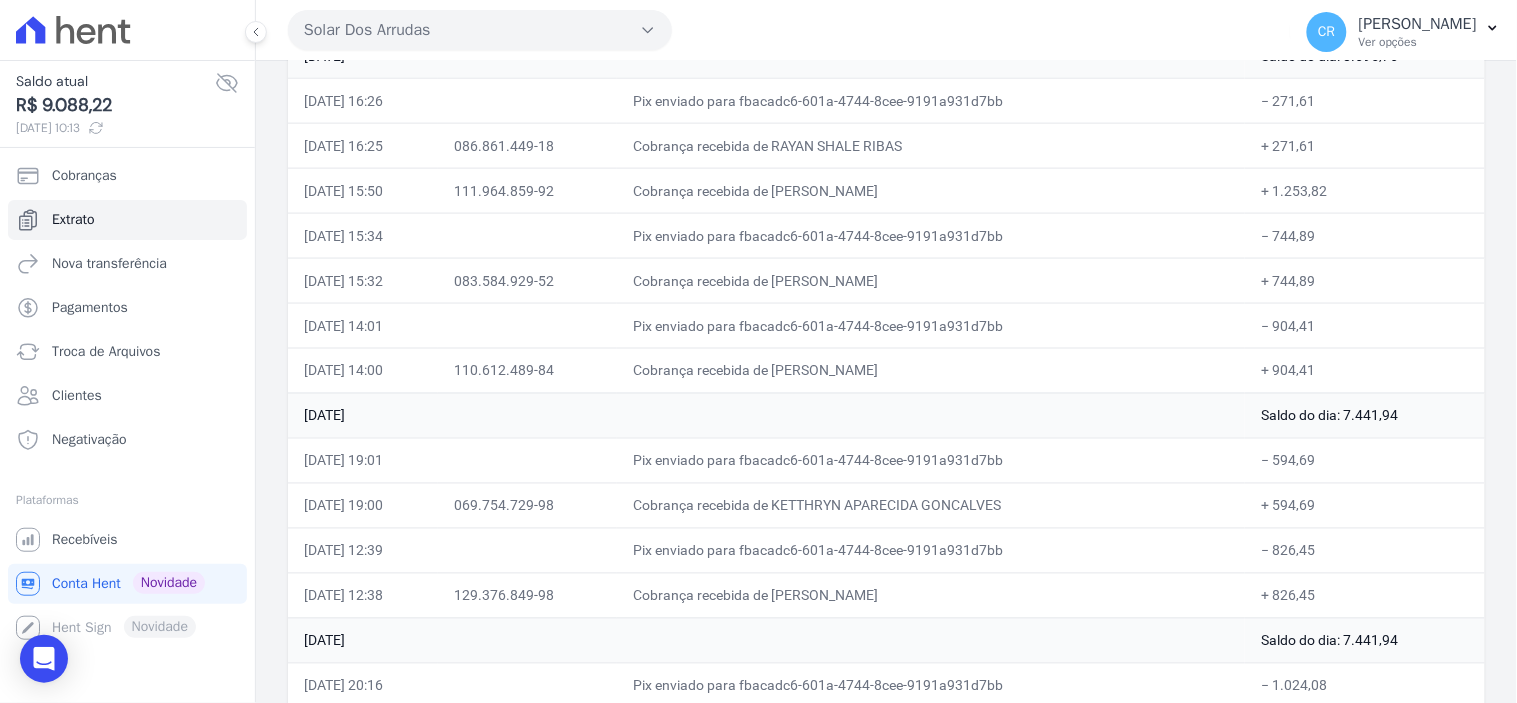 scroll, scrollTop: 2612, scrollLeft: 0, axis: vertical 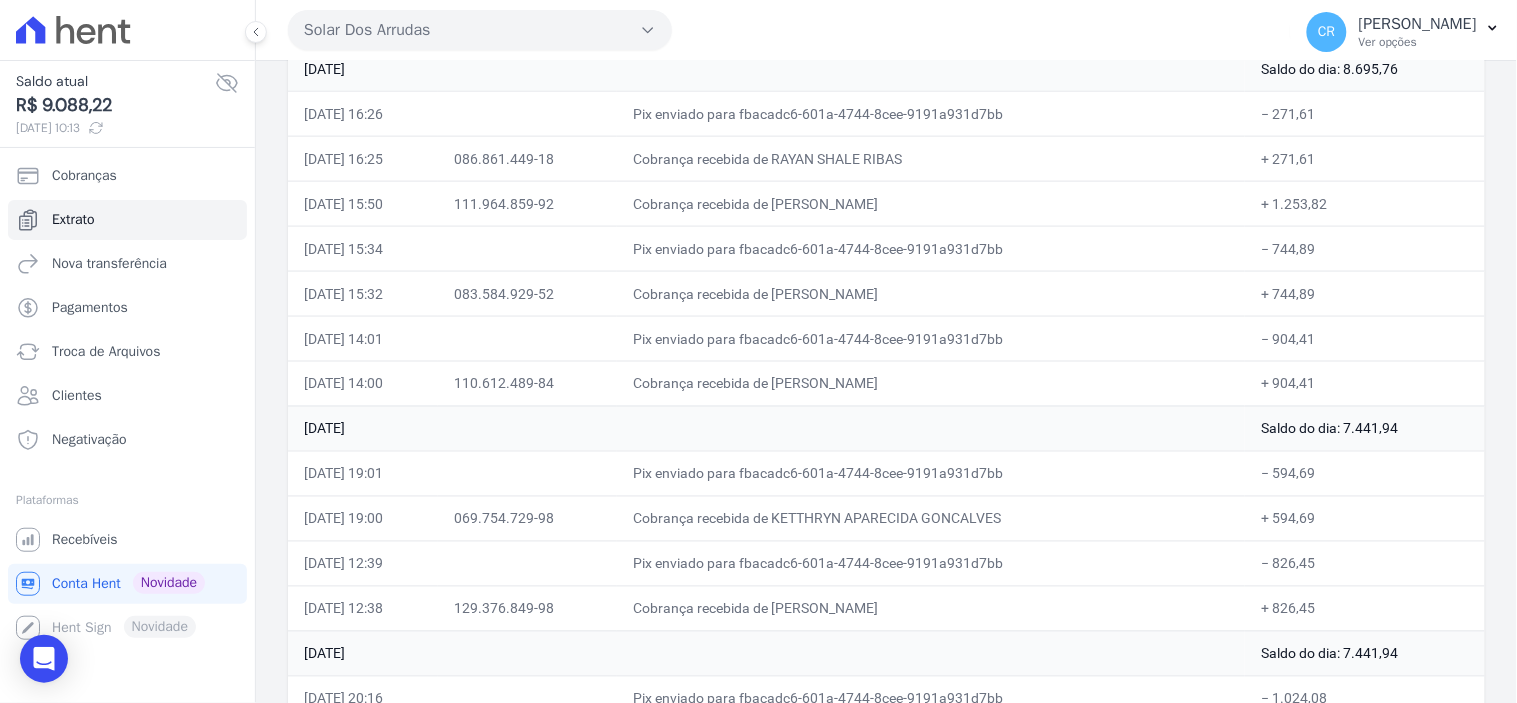 drag, startPoint x: 303, startPoint y: 477, endPoint x: 1311, endPoint y: 616, distance: 1017.5387 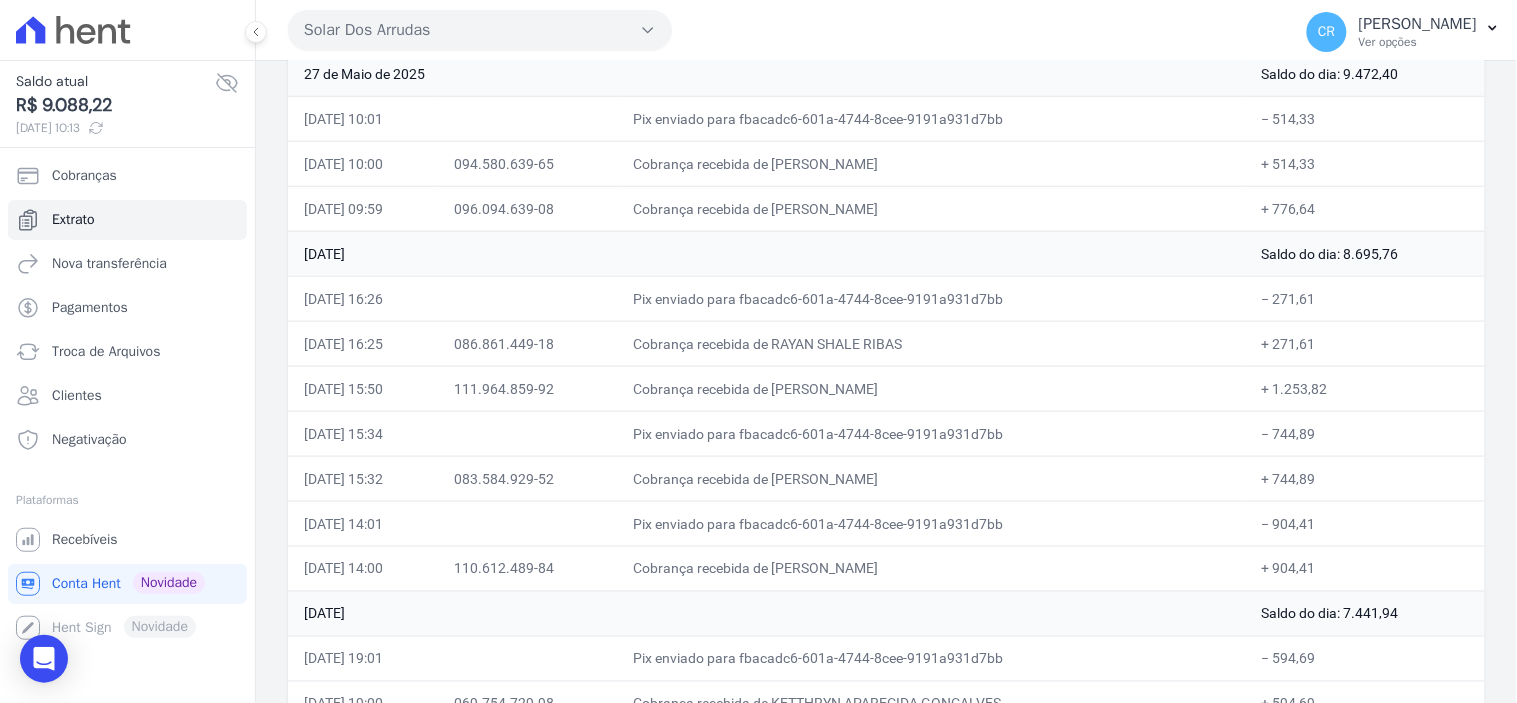 scroll, scrollTop: 2390, scrollLeft: 0, axis: vertical 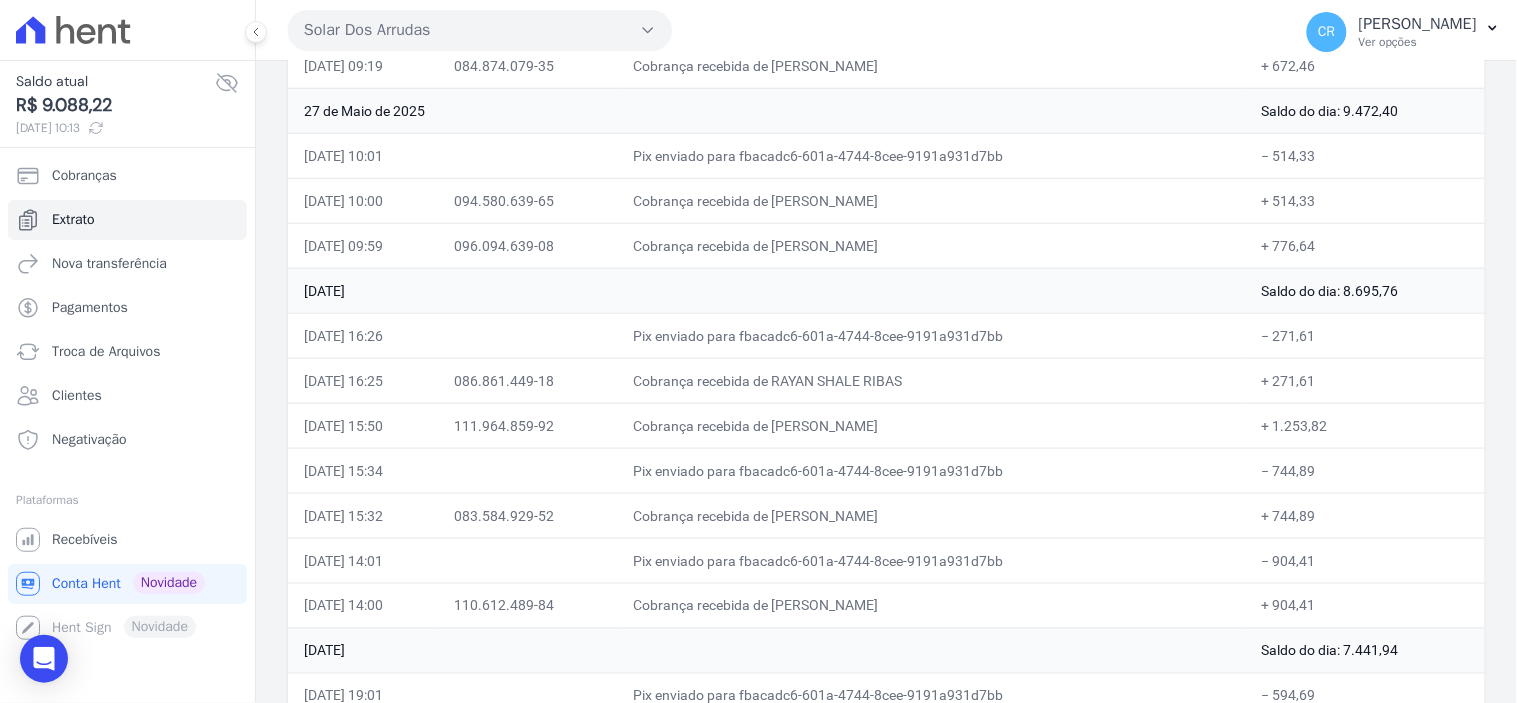 click on "26/05/2025, 16:26" at bounding box center (363, 335) 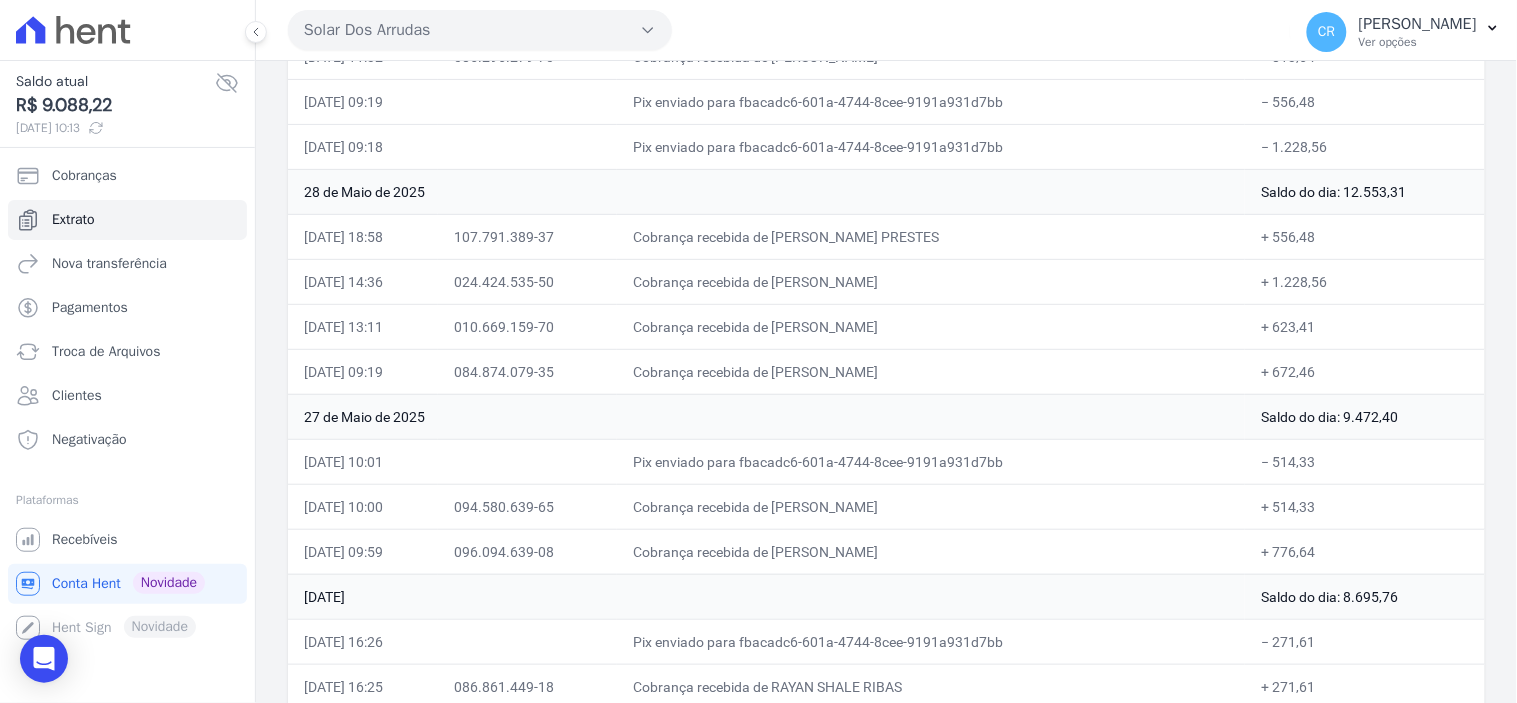 scroll, scrollTop: 2056, scrollLeft: 0, axis: vertical 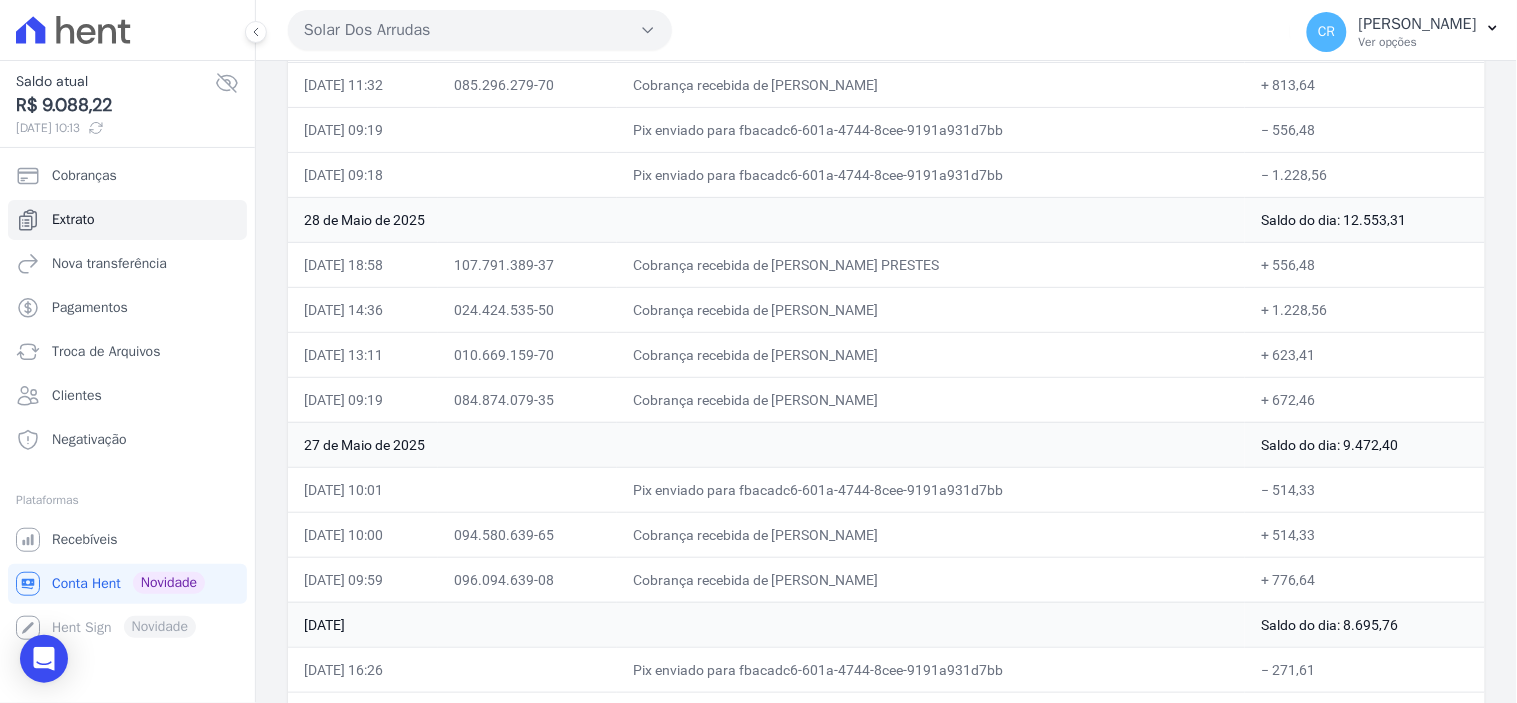 drag, startPoint x: 305, startPoint y: 488, endPoint x: 1340, endPoint y: 598, distance: 1040.829 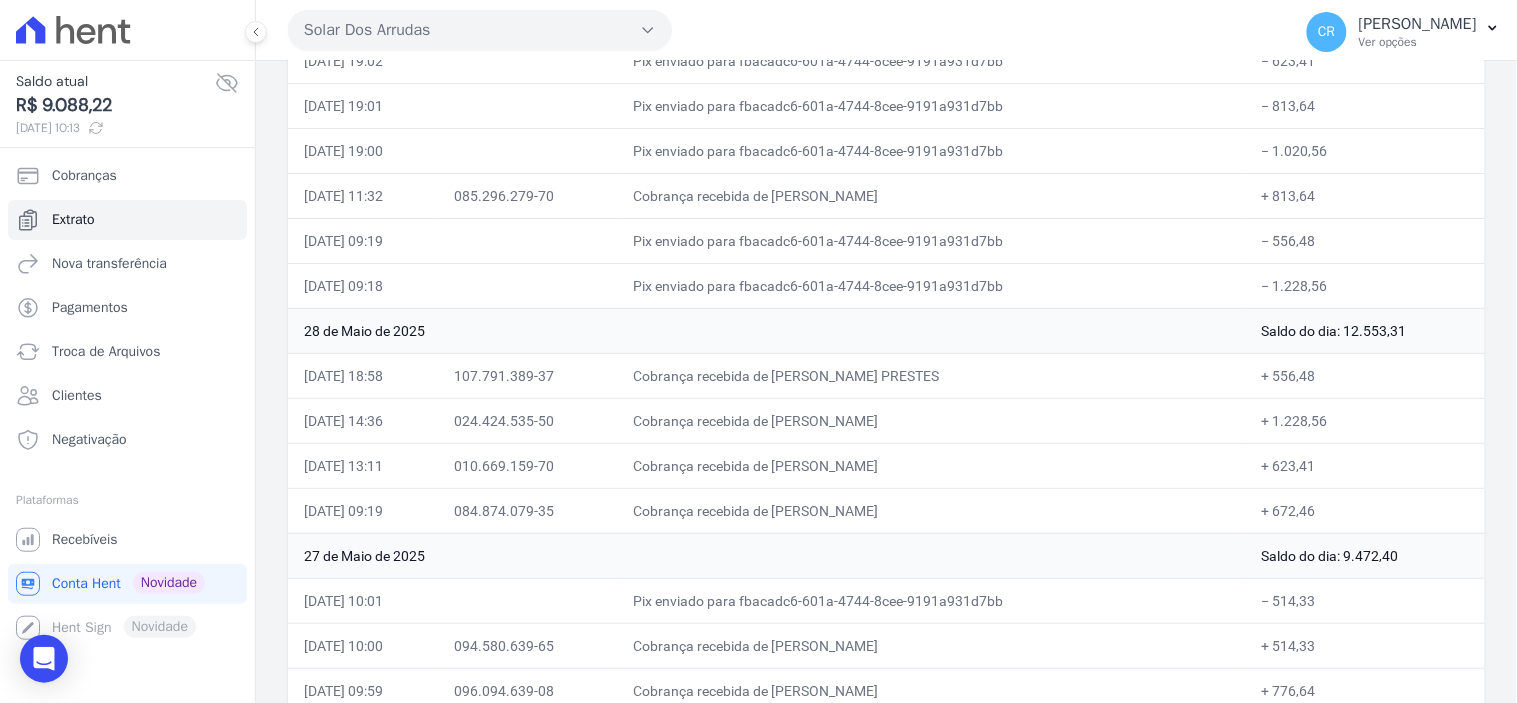 drag, startPoint x: 364, startPoint y: 395, endPoint x: 1312, endPoint y: 502, distance: 954.0194 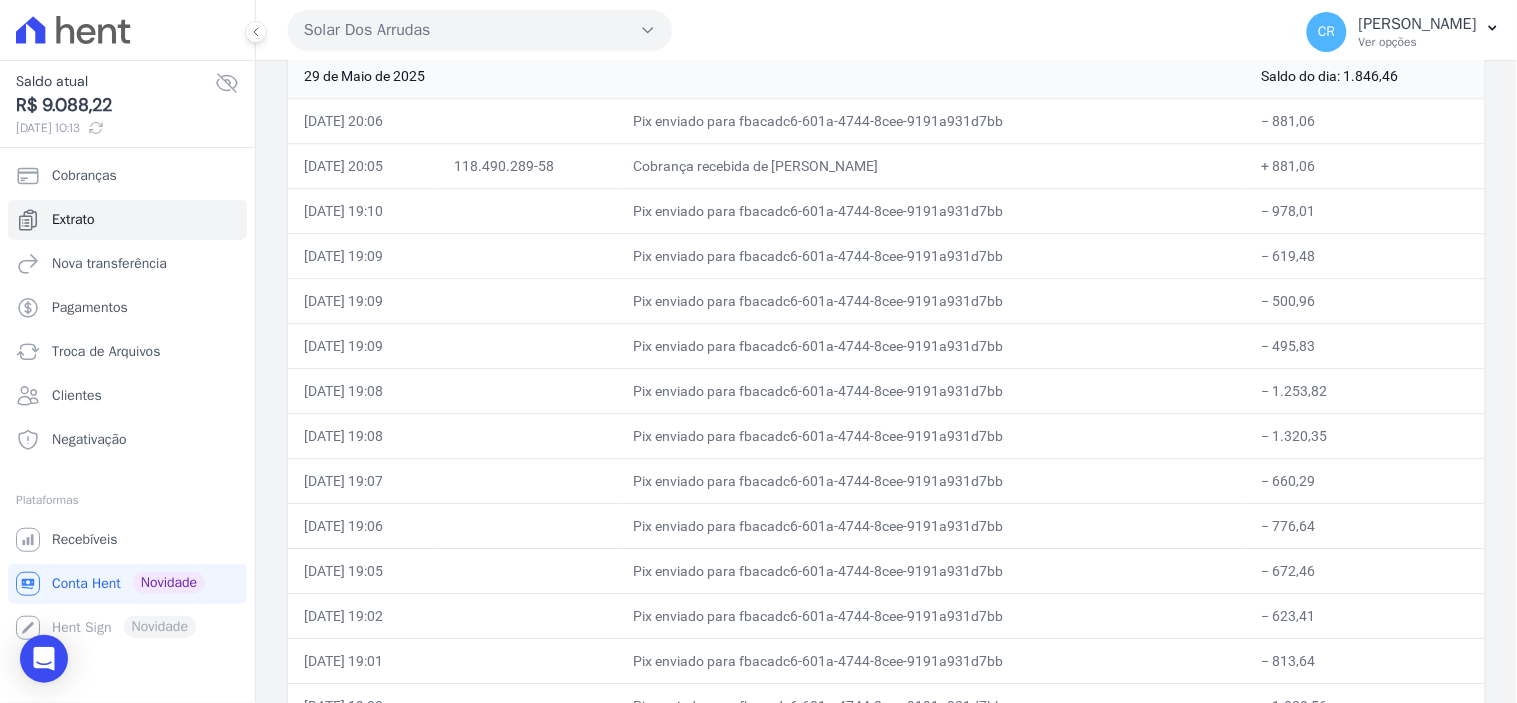 scroll, scrollTop: 1278, scrollLeft: 0, axis: vertical 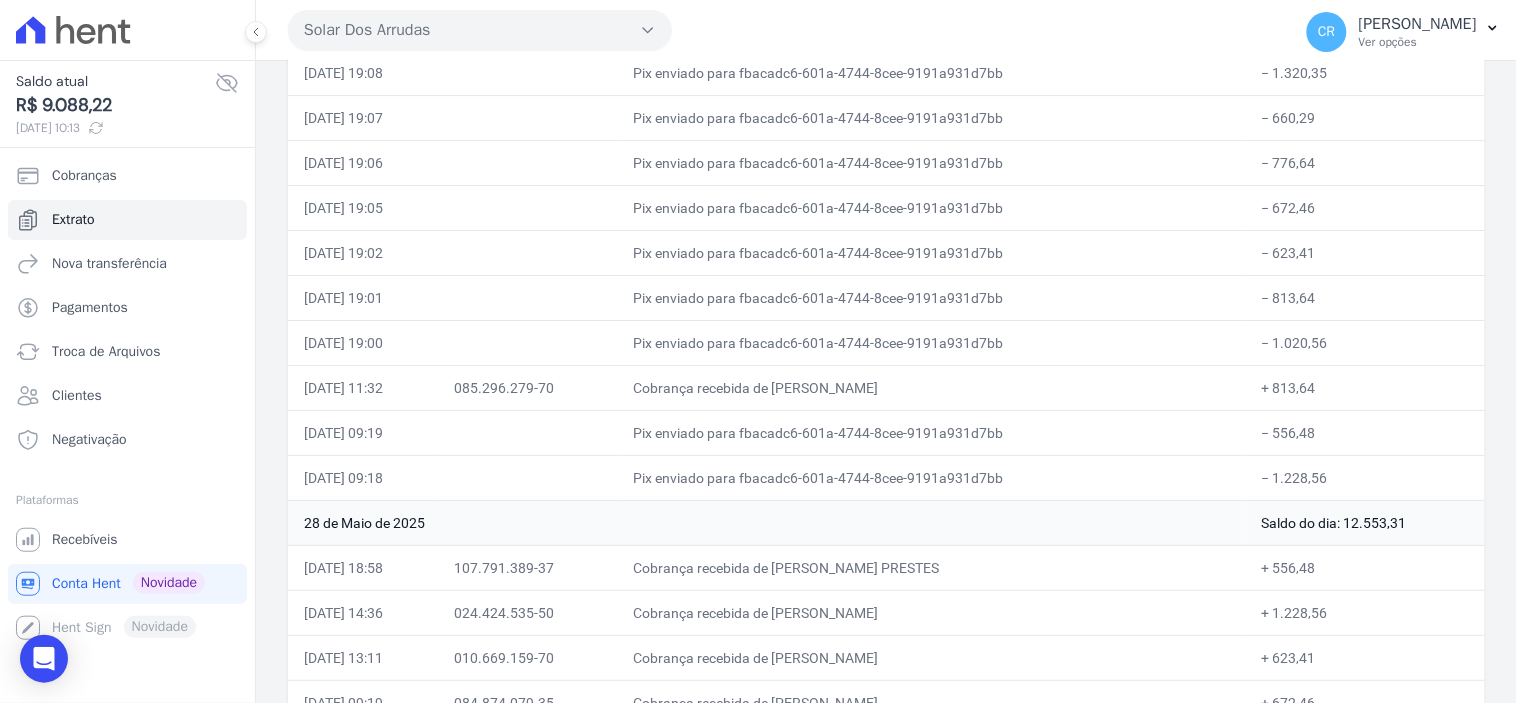 drag, startPoint x: 297, startPoint y: 231, endPoint x: 1337, endPoint y: 487, distance: 1071.0443 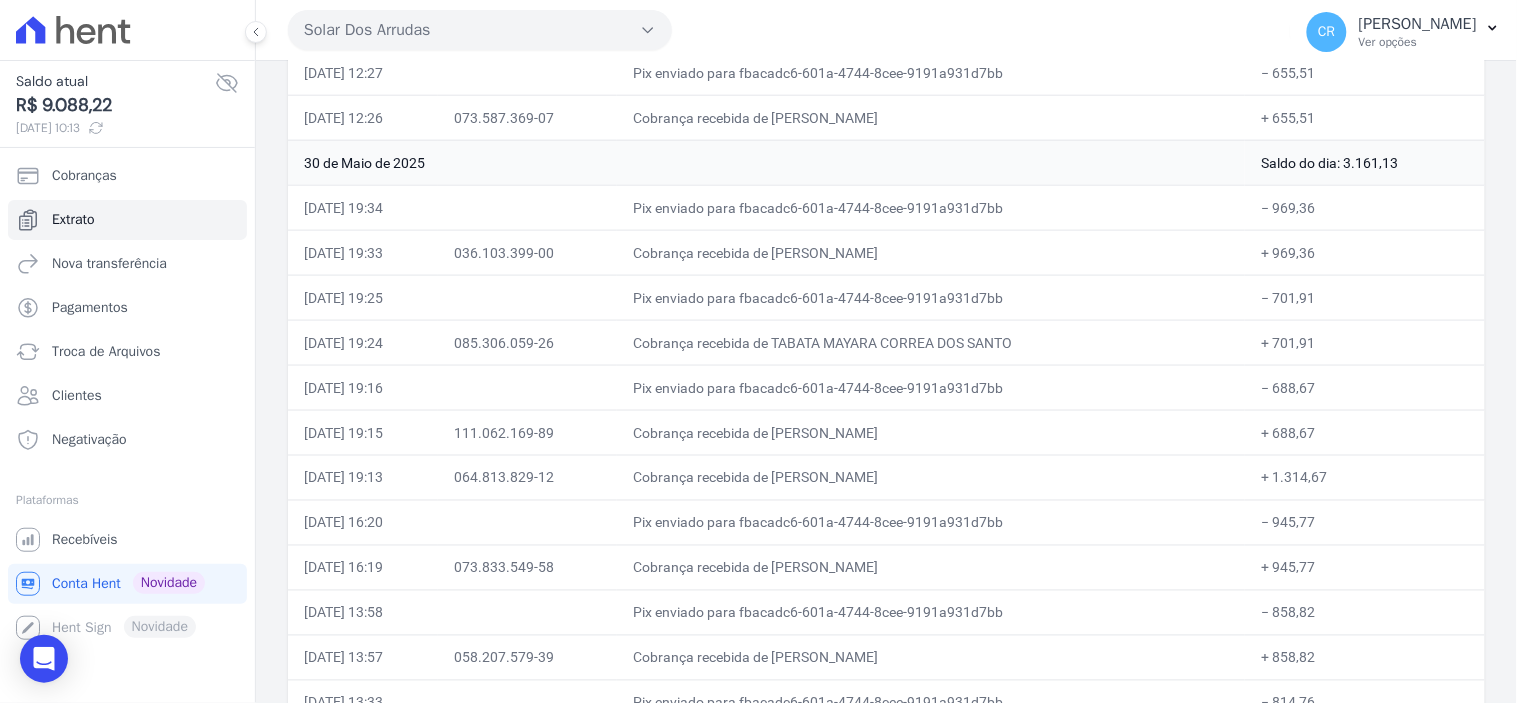 scroll, scrollTop: 531, scrollLeft: 0, axis: vertical 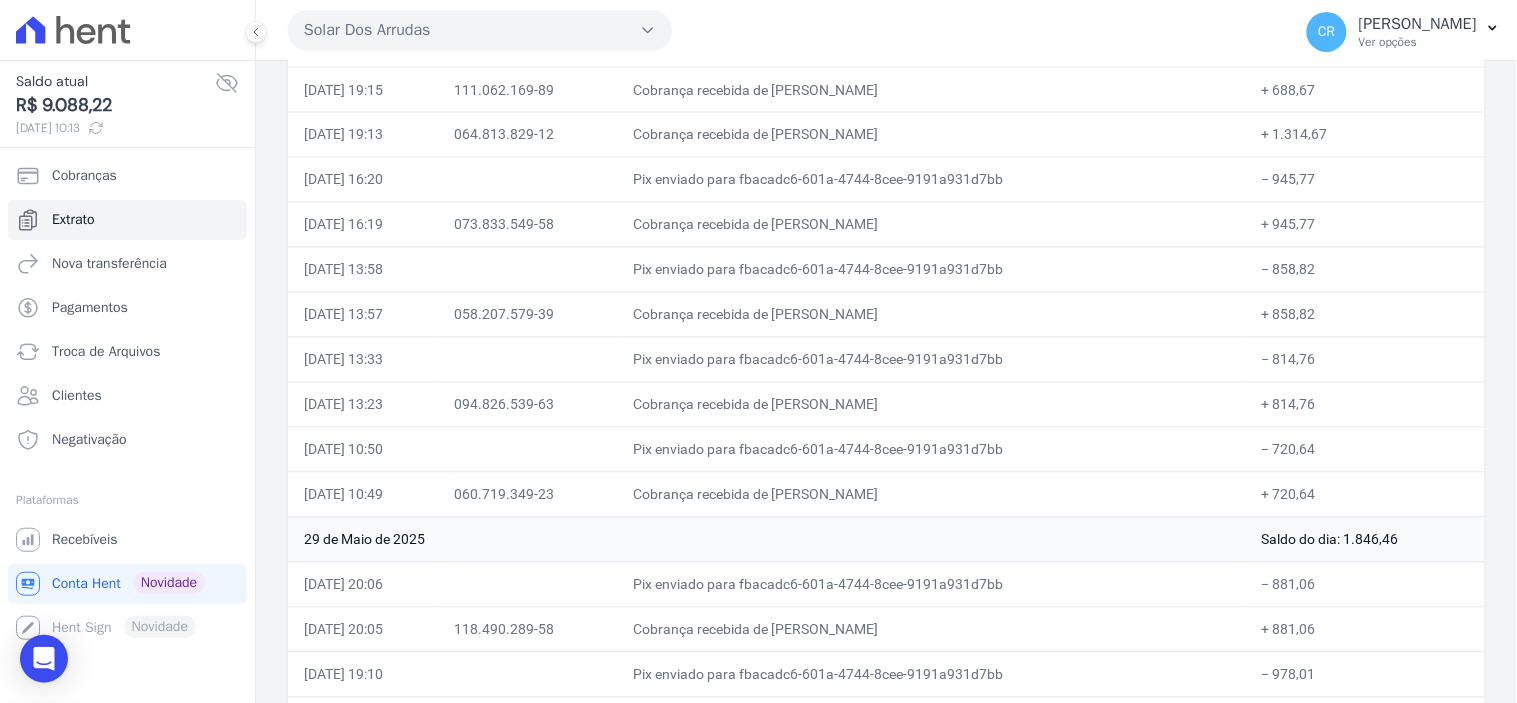 drag, startPoint x: 302, startPoint y: 260, endPoint x: 1306, endPoint y: 506, distance: 1033.6982 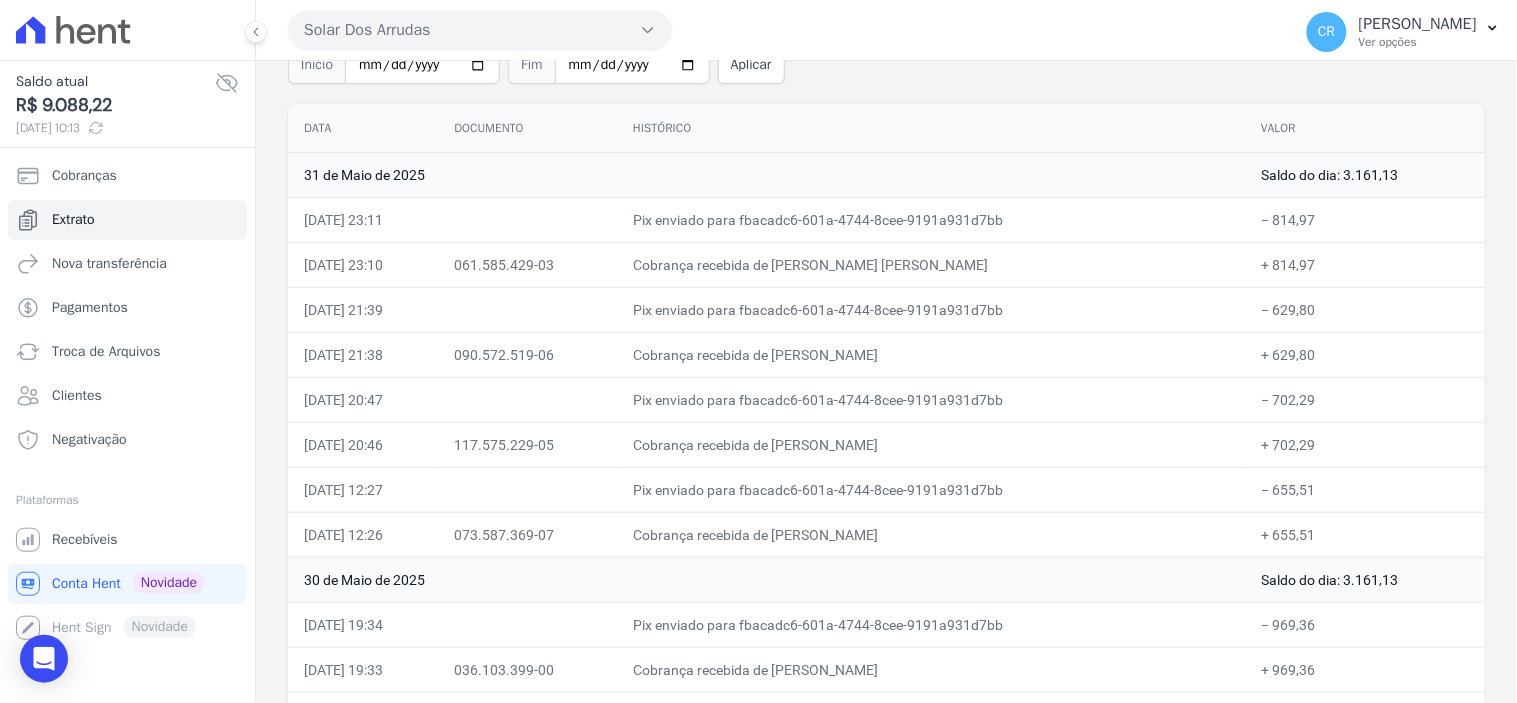 scroll, scrollTop: 148, scrollLeft: 0, axis: vertical 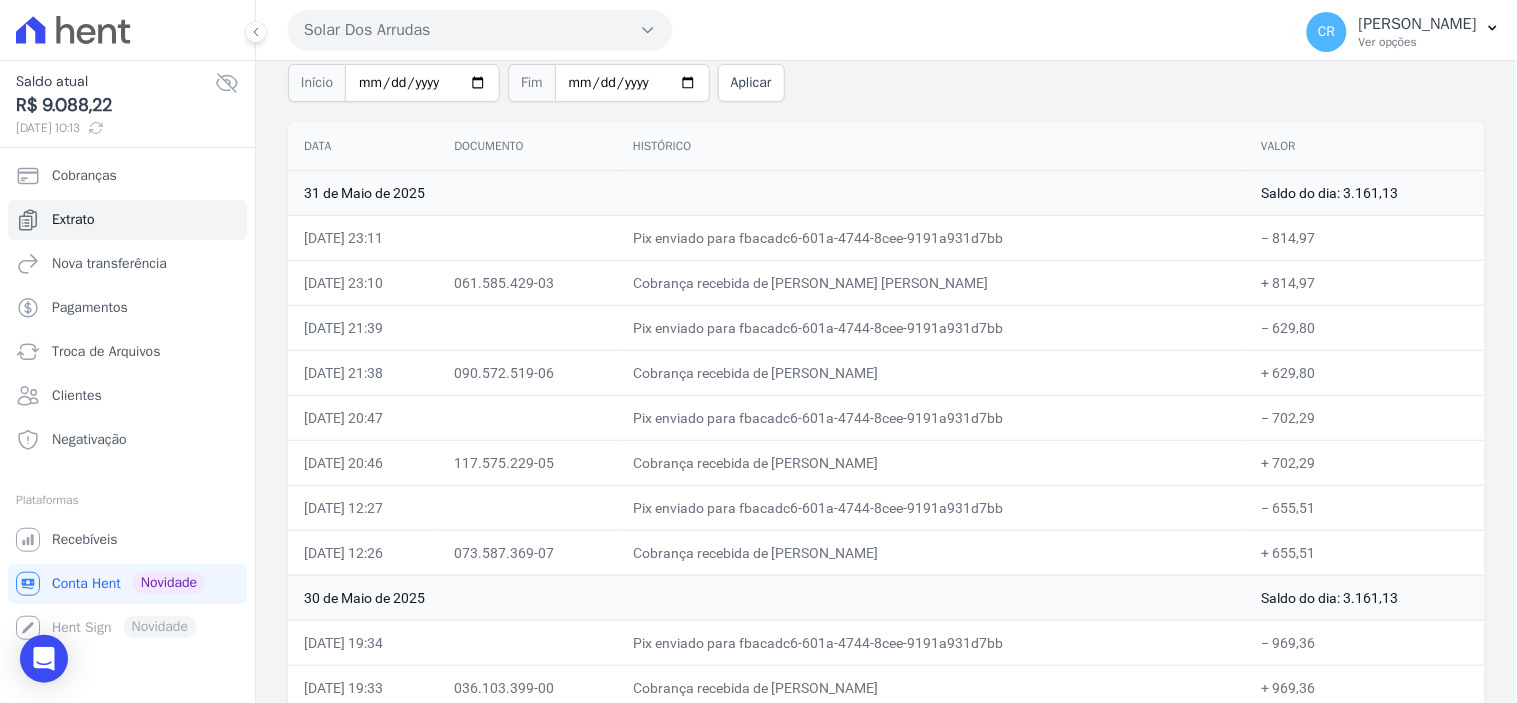 drag, startPoint x: 303, startPoint y: 231, endPoint x: 1331, endPoint y: 550, distance: 1076.3573 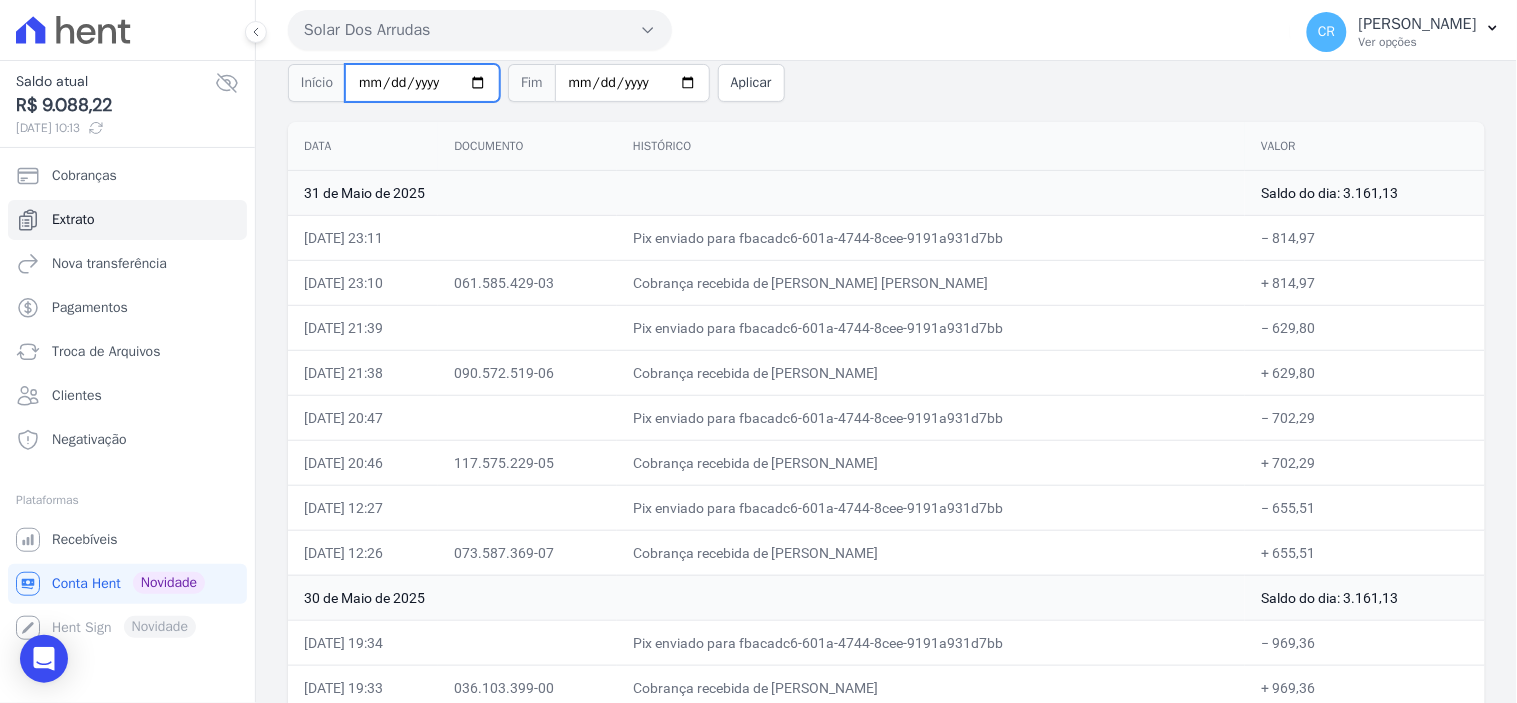 click on "2025-05-01" at bounding box center (422, 83) 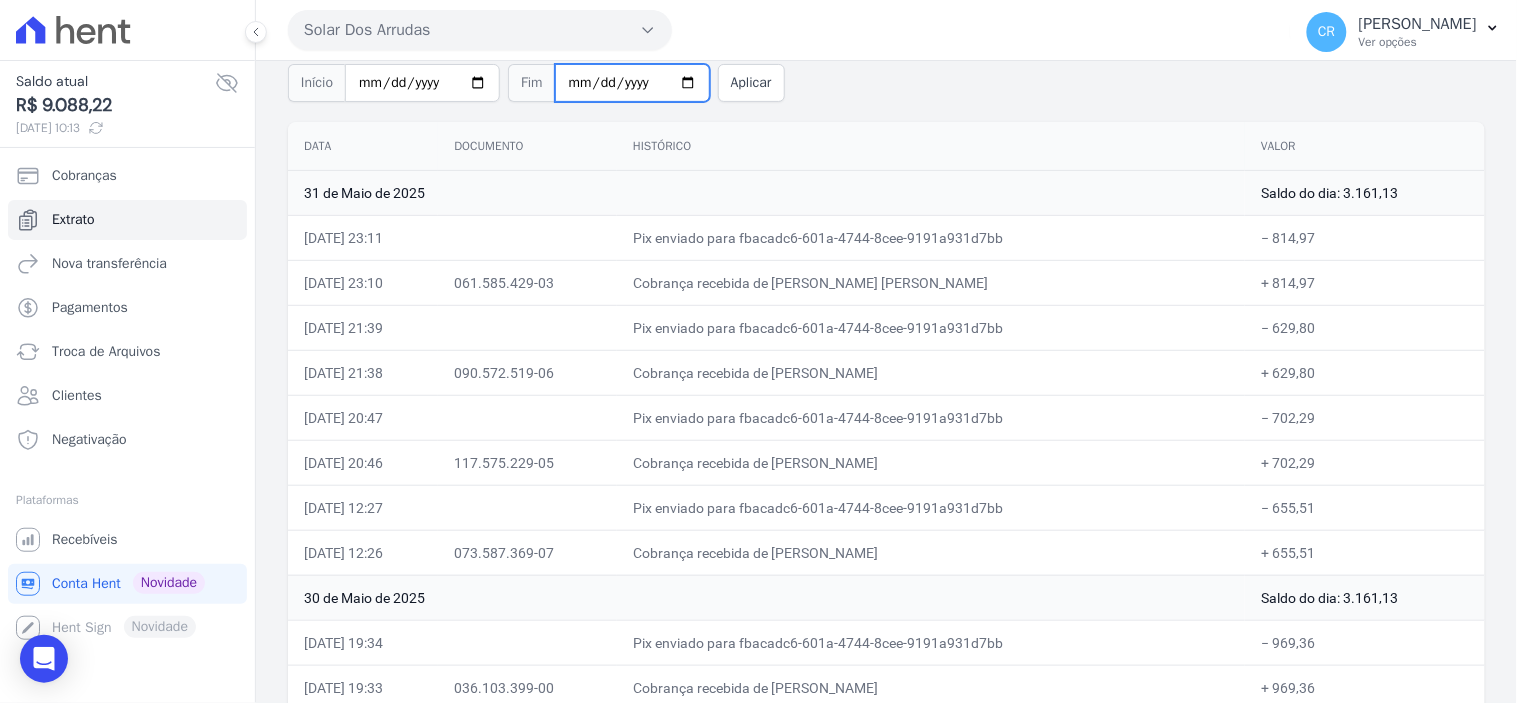 click on "2025-05-31" at bounding box center (632, 83) 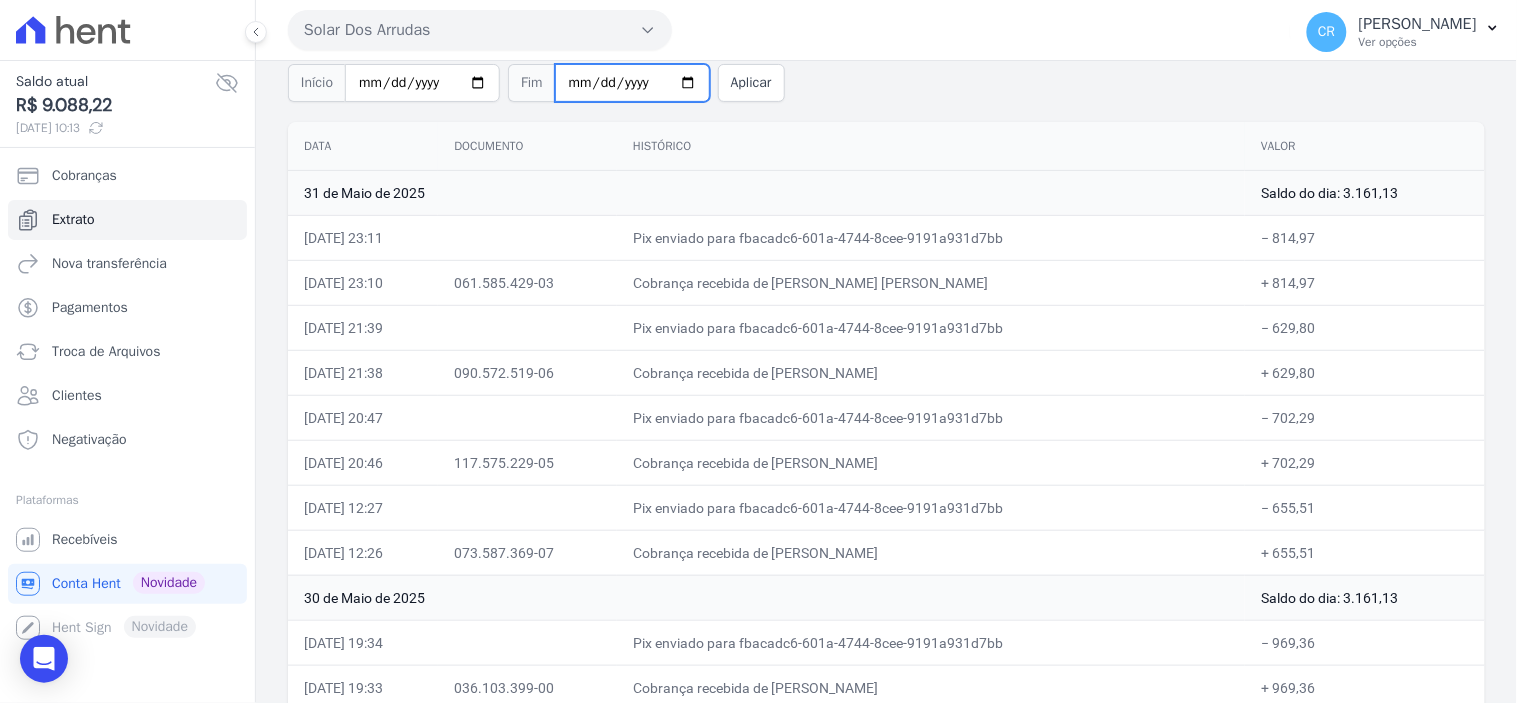 type on "2025-06-30" 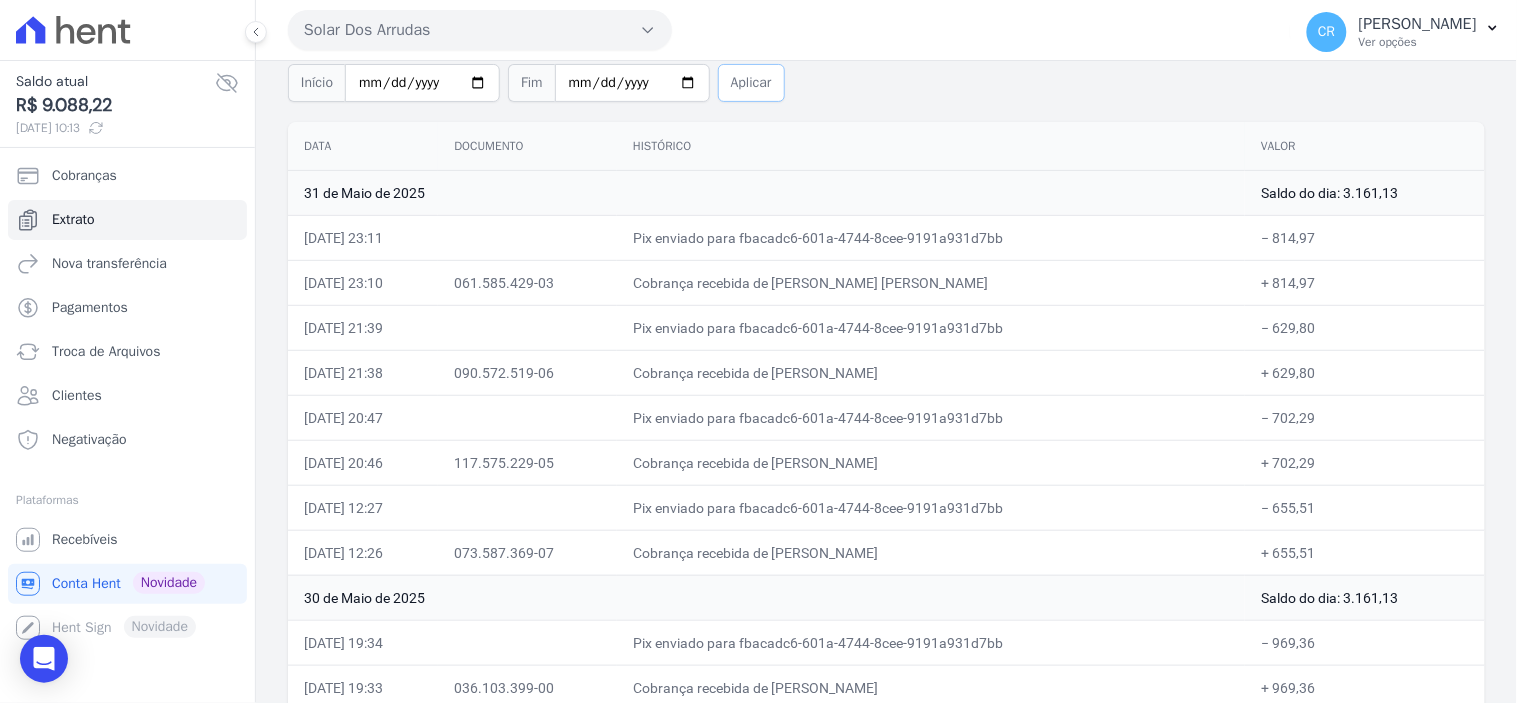 click on "Aplicar" at bounding box center [751, 83] 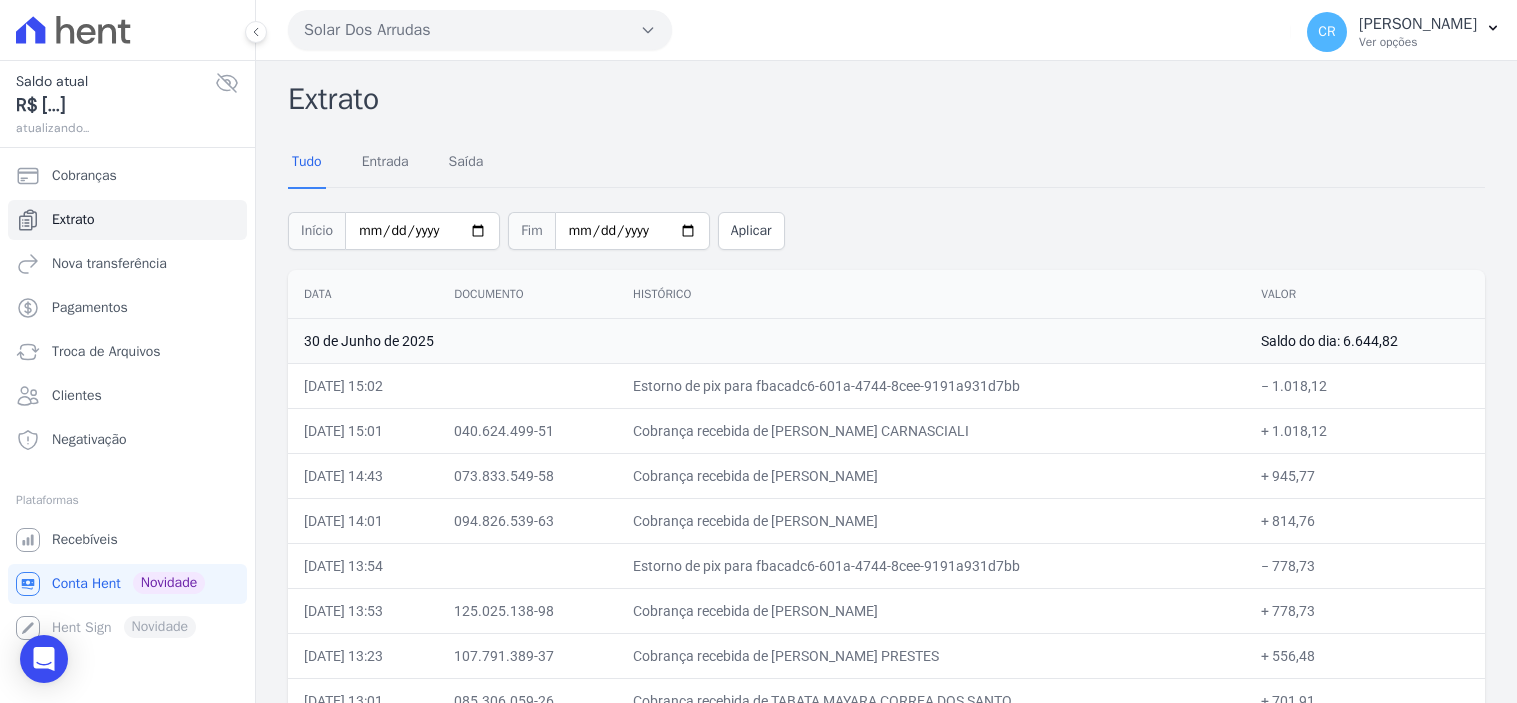 scroll, scrollTop: 0, scrollLeft: 0, axis: both 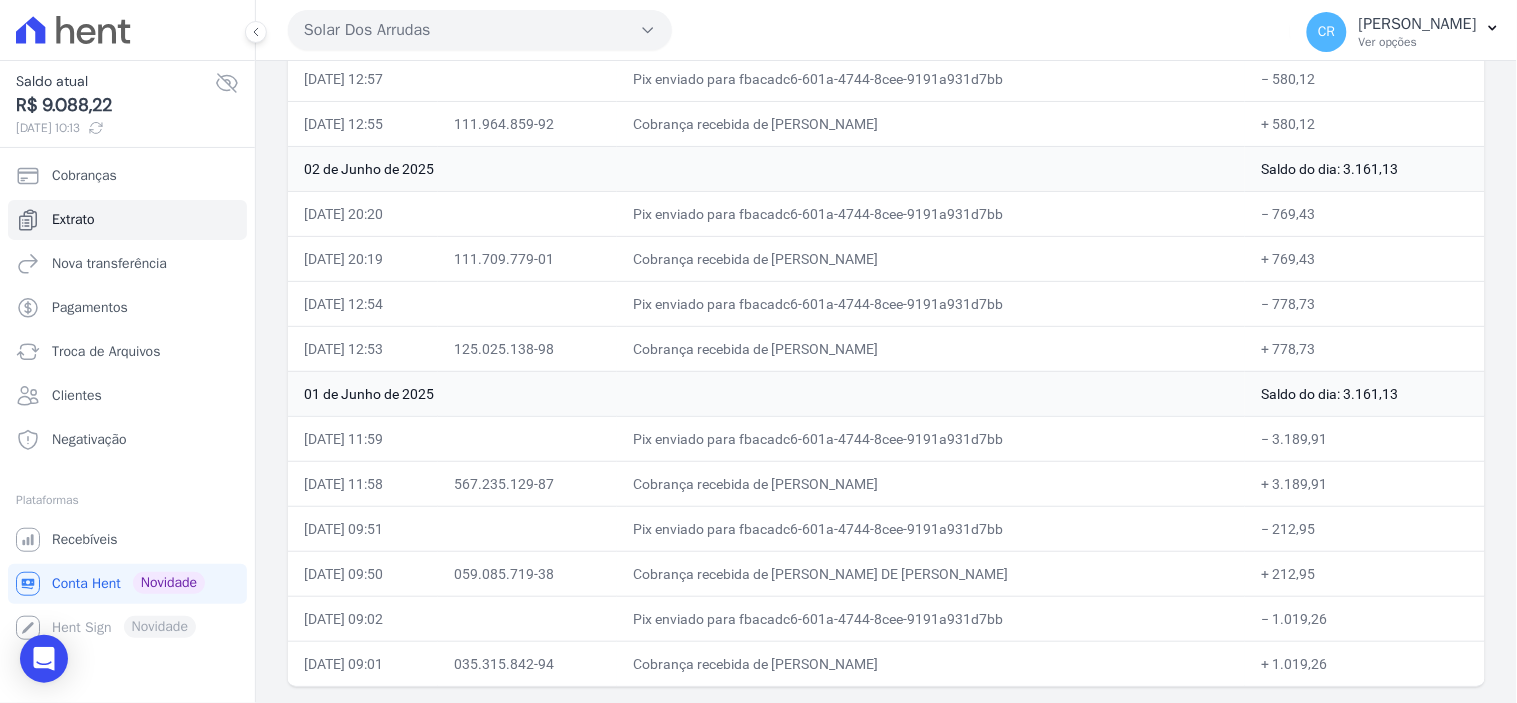 drag, startPoint x: 304, startPoint y: 383, endPoint x: 1345, endPoint y: 668, distance: 1079.3081 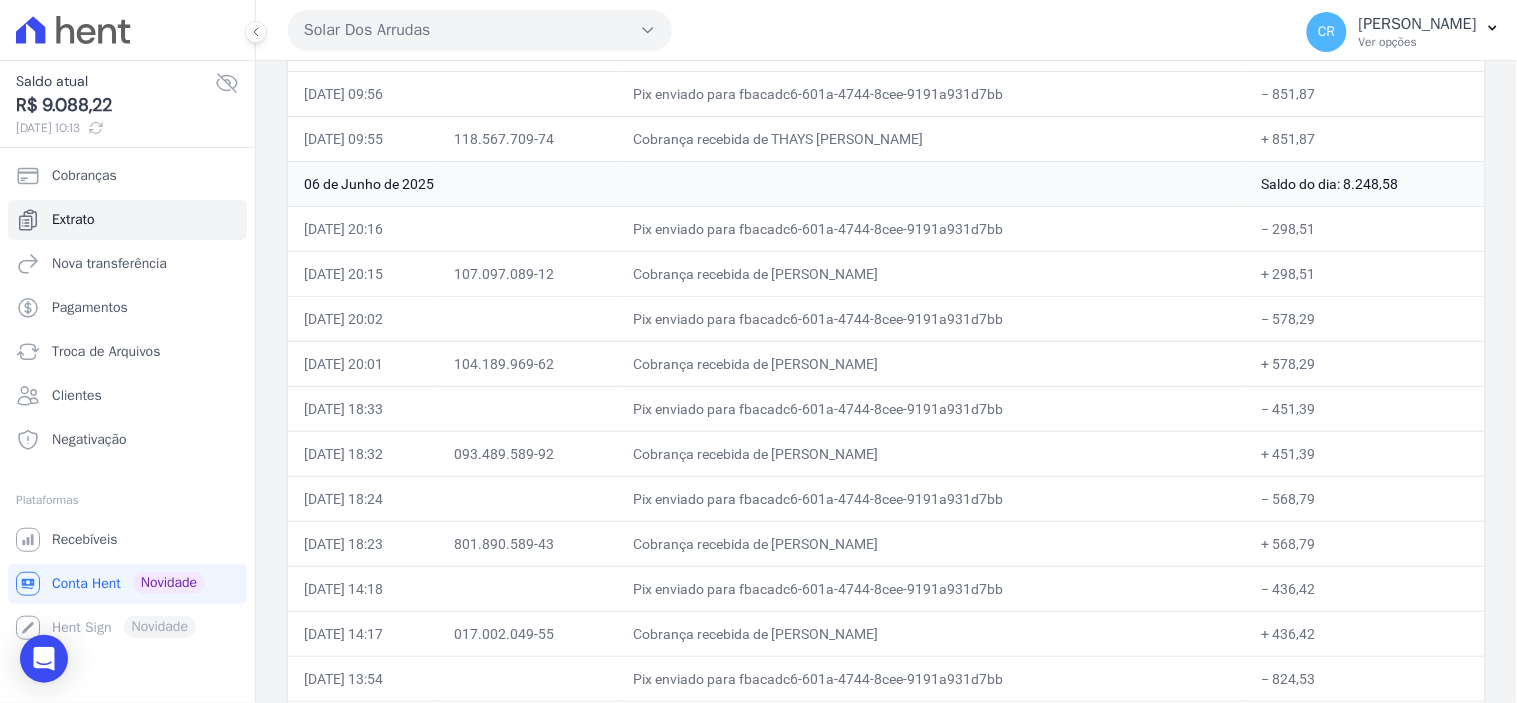 scroll, scrollTop: 9224, scrollLeft: 0, axis: vertical 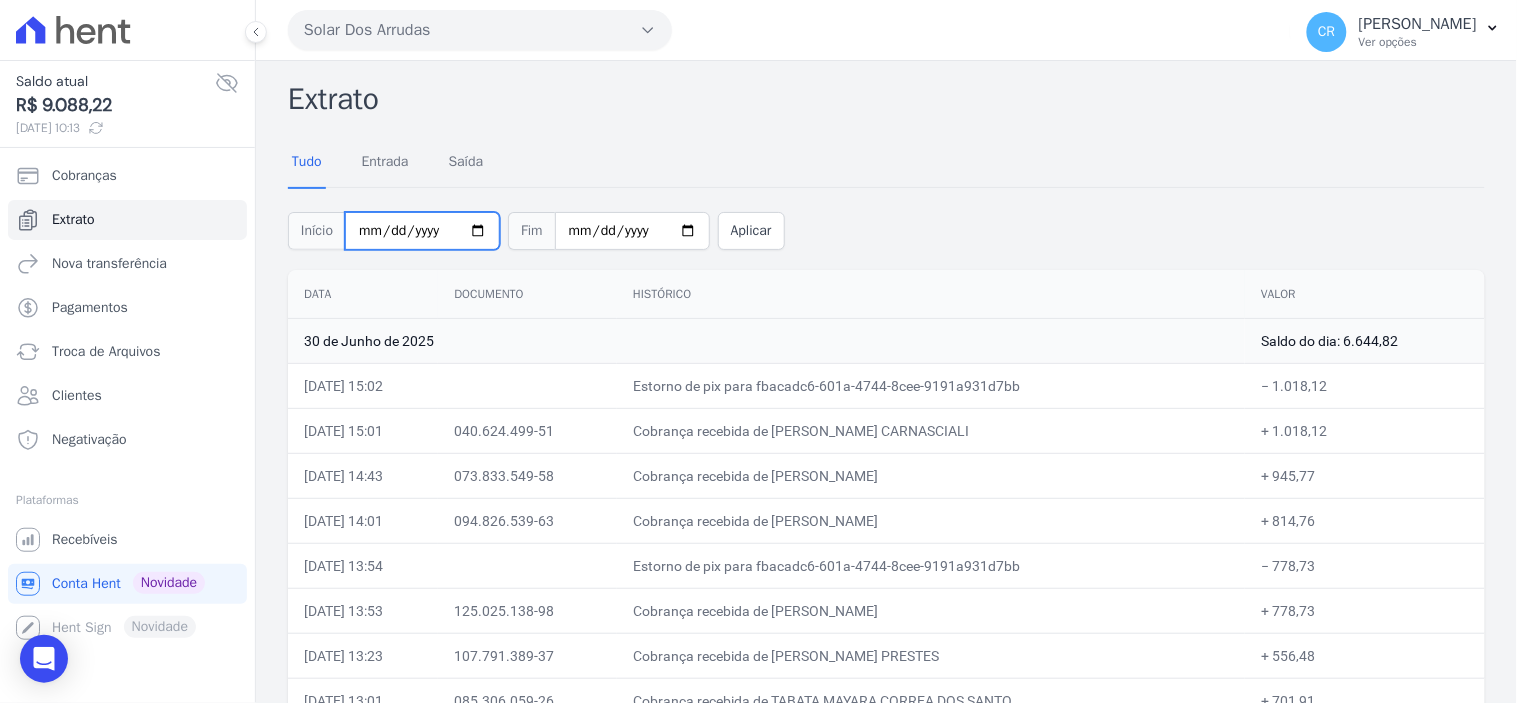 click on "2025-06-01" at bounding box center (422, 231) 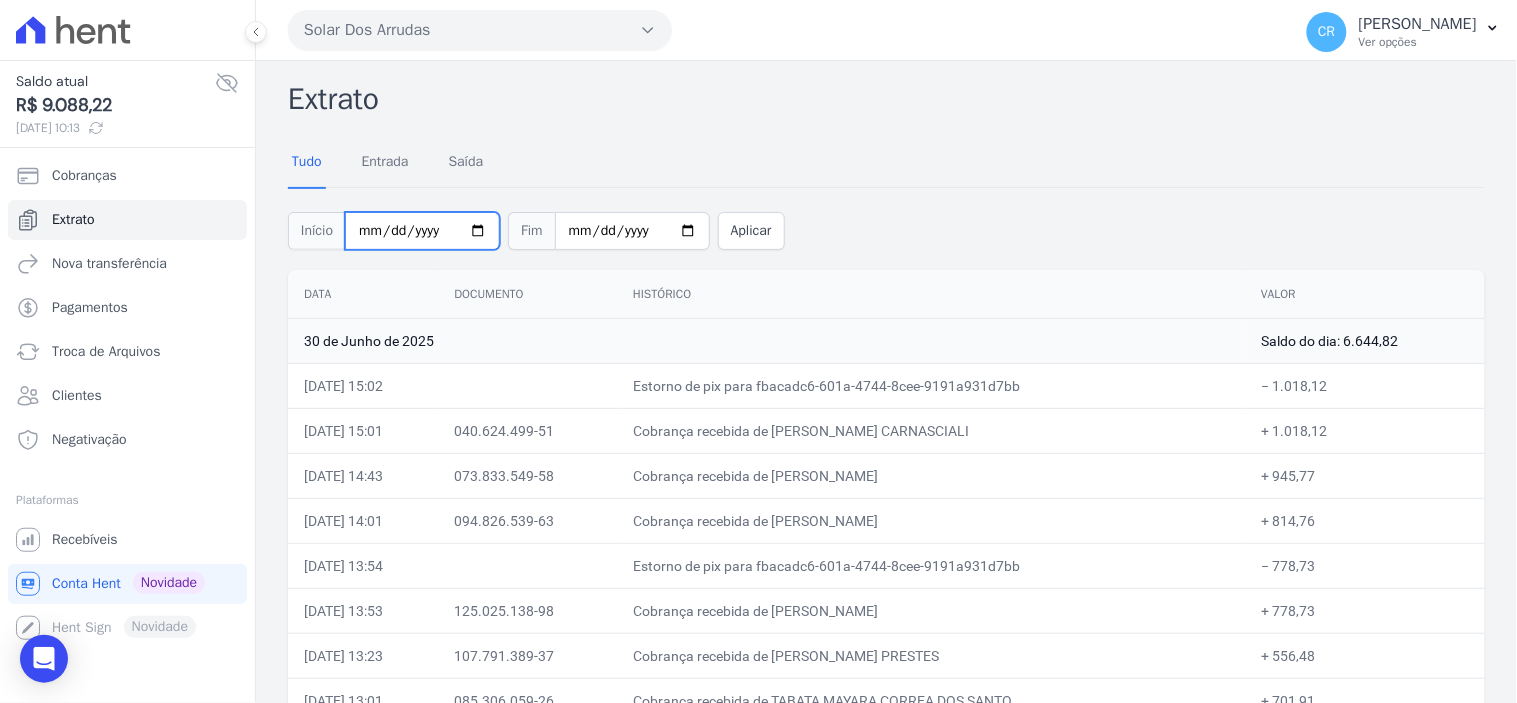 type on "[DATE]" 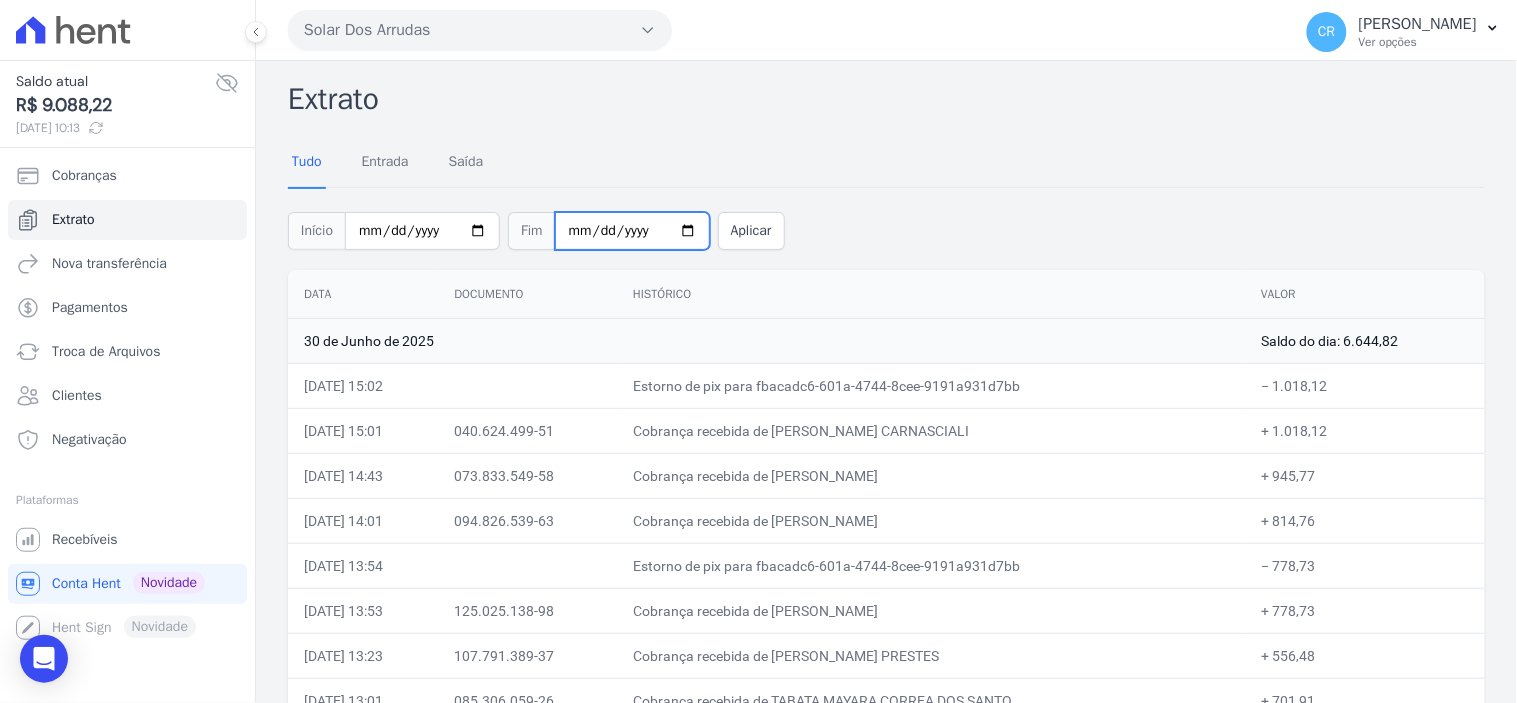 click on "2025-06-30" at bounding box center [632, 231] 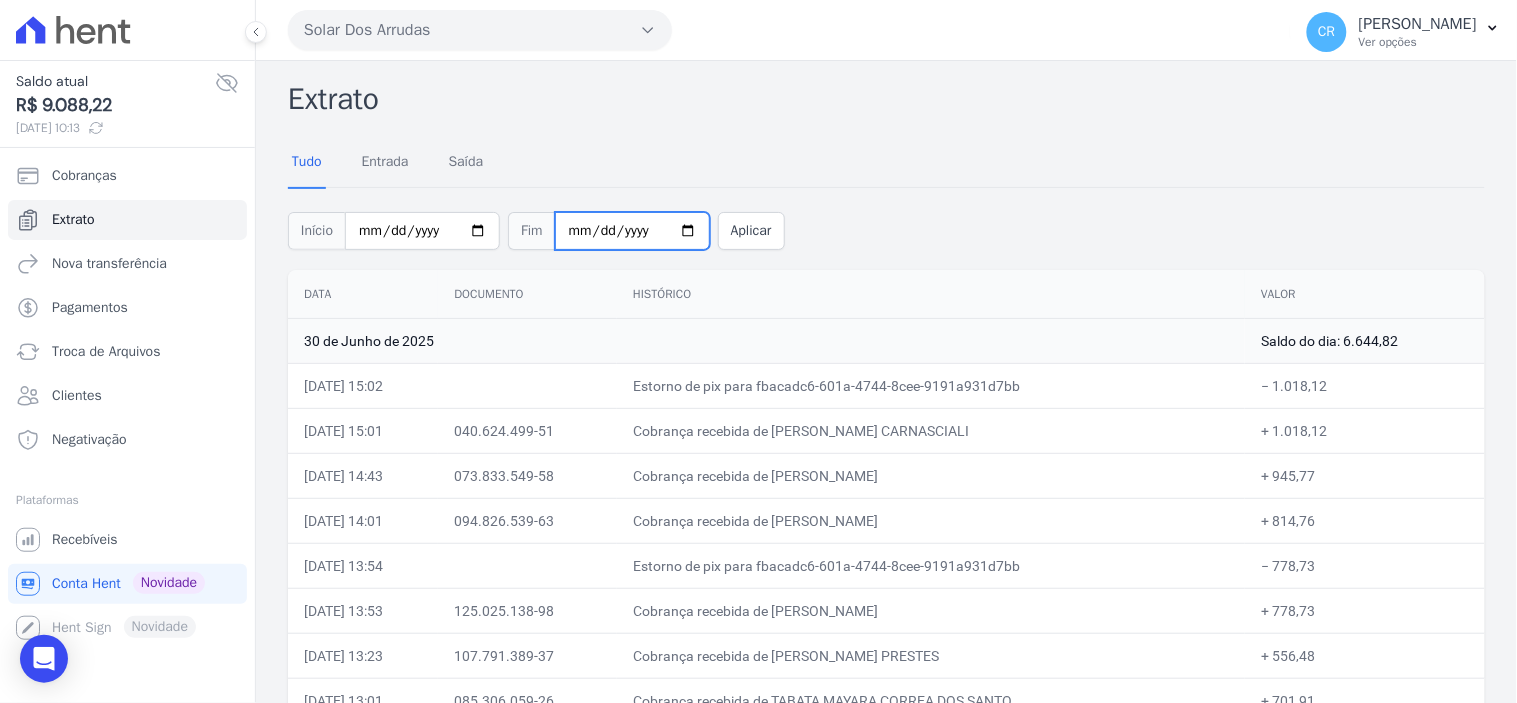 type on "[DATE]" 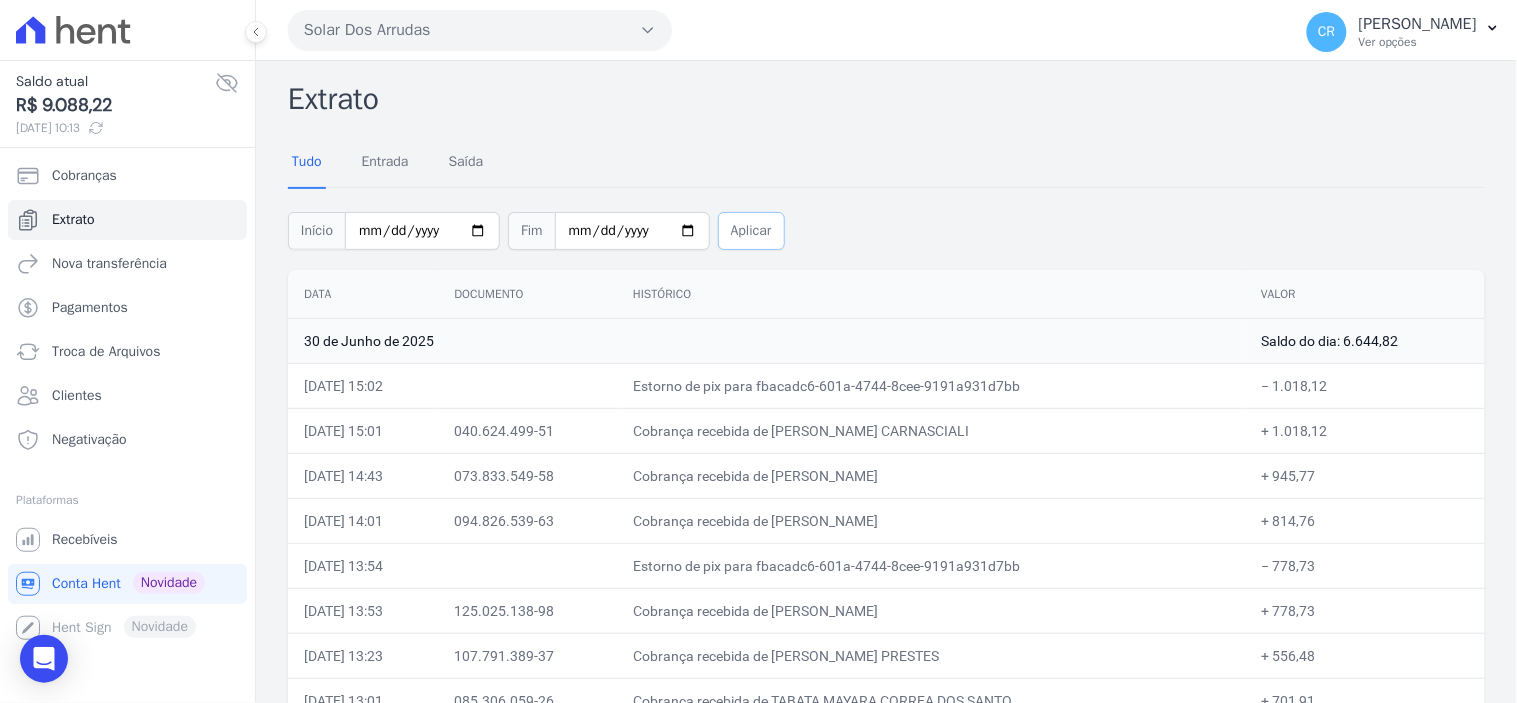 click on "Aplicar" at bounding box center (751, 231) 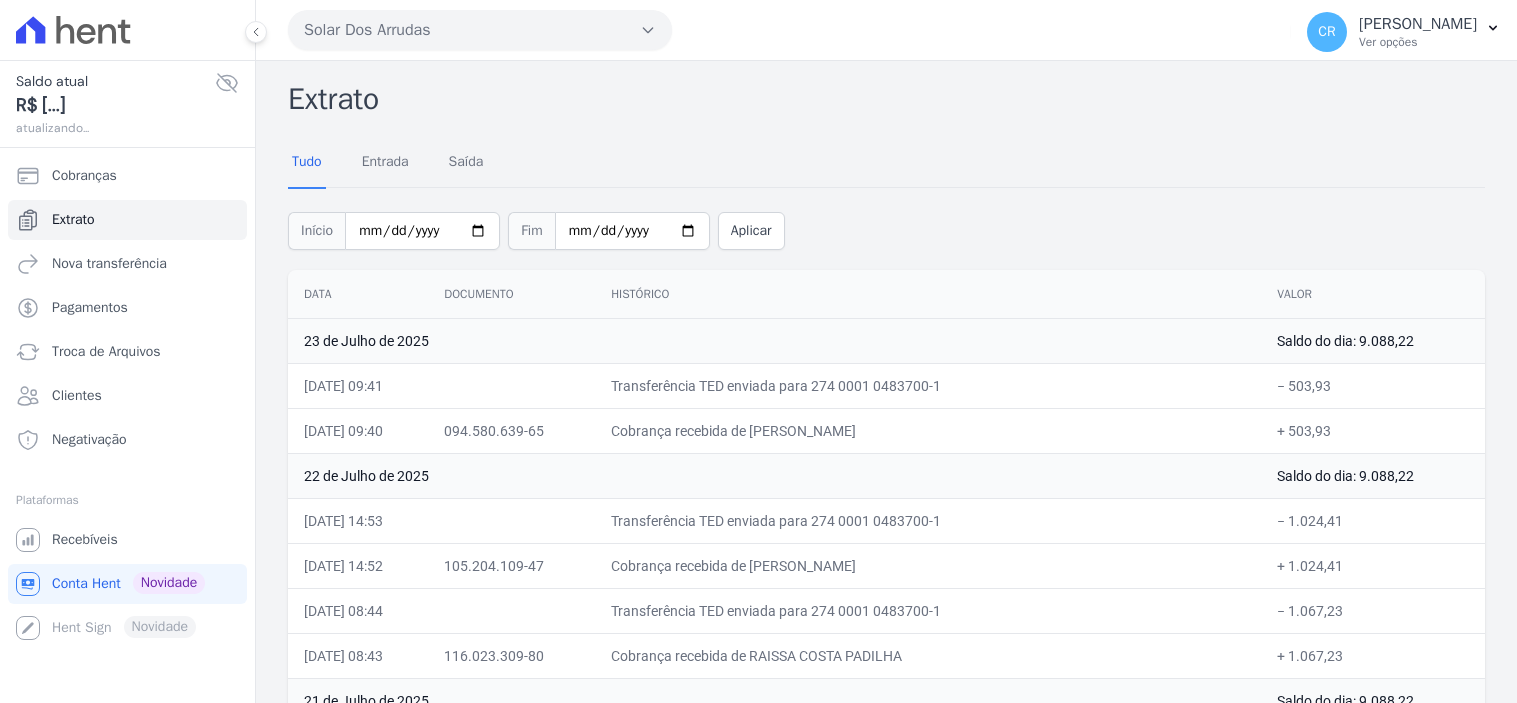 scroll, scrollTop: 0, scrollLeft: 0, axis: both 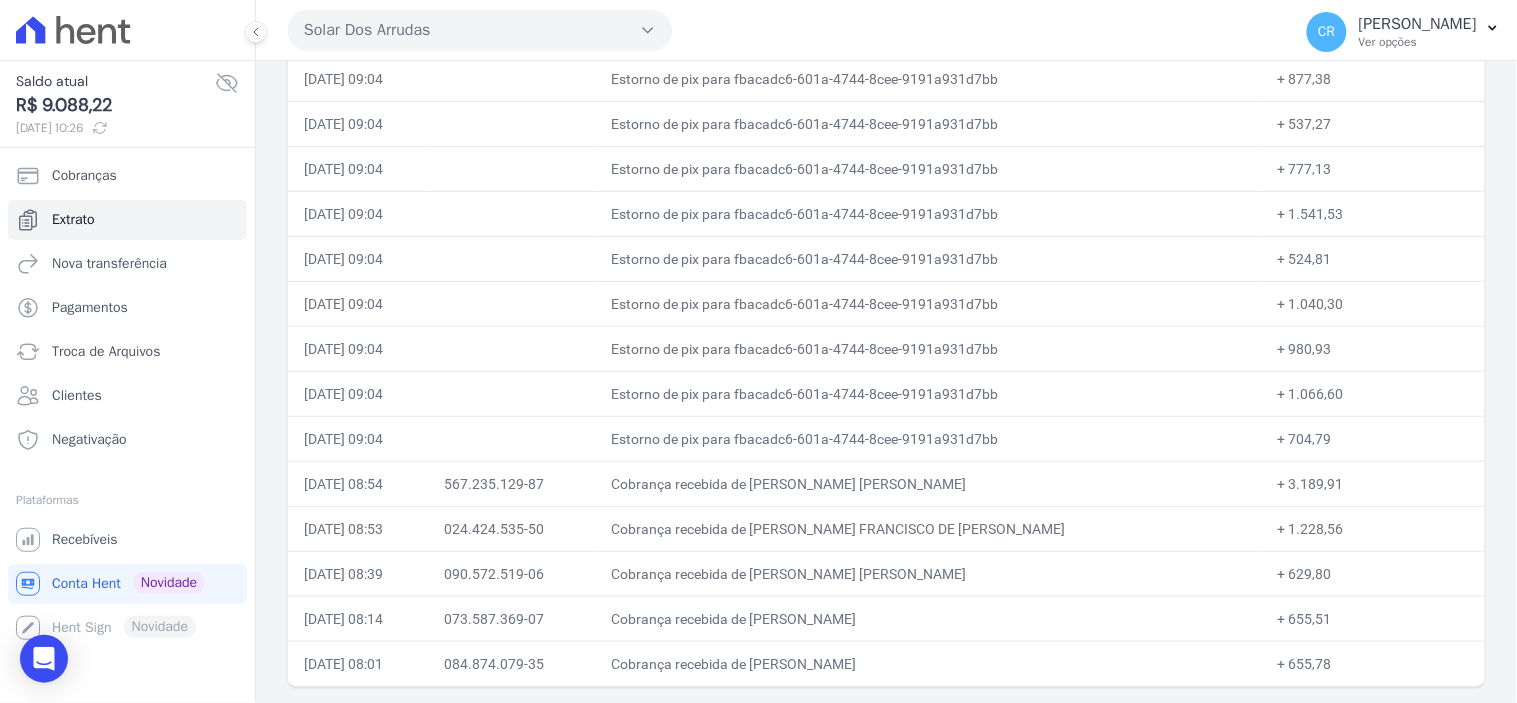 drag, startPoint x: 306, startPoint y: 381, endPoint x: 1328, endPoint y: 675, distance: 1063.4473 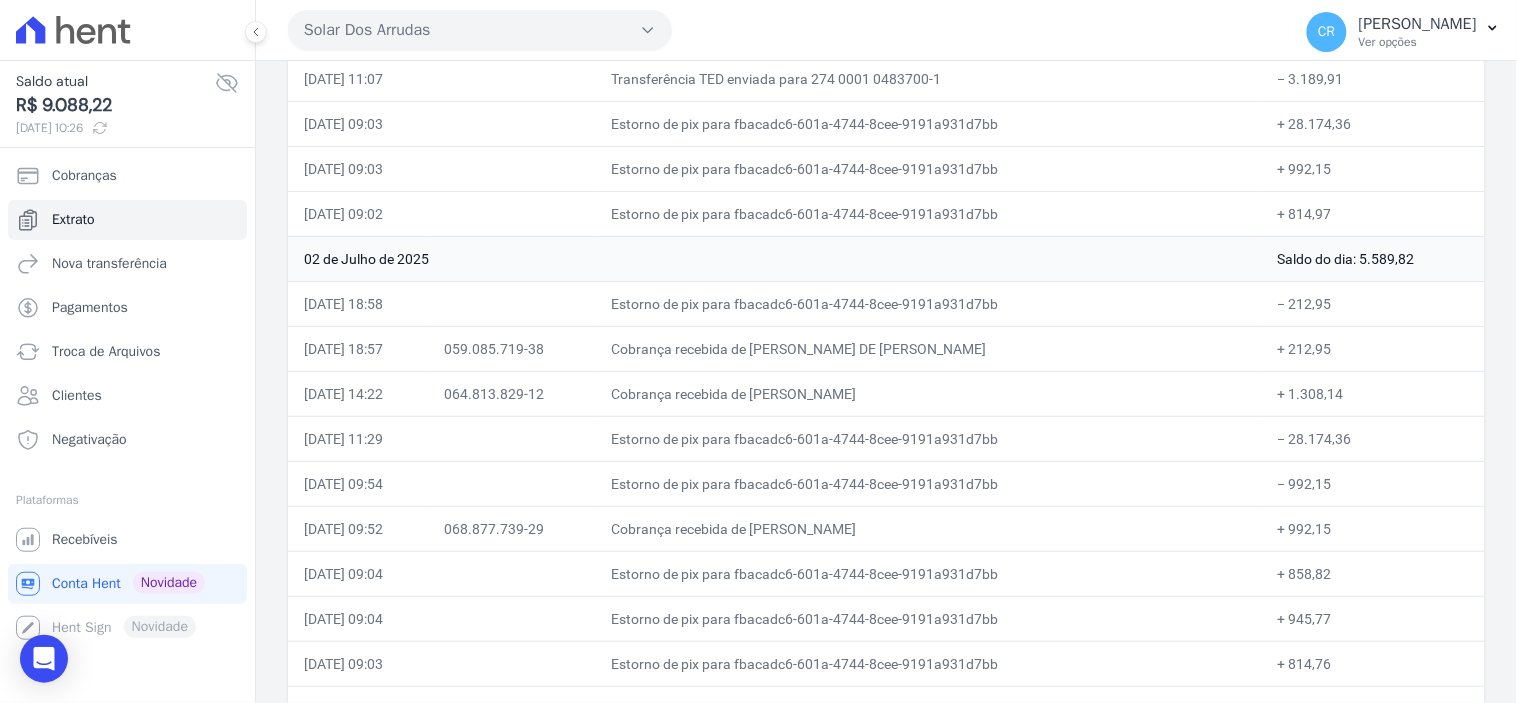 scroll, scrollTop: 10644, scrollLeft: 0, axis: vertical 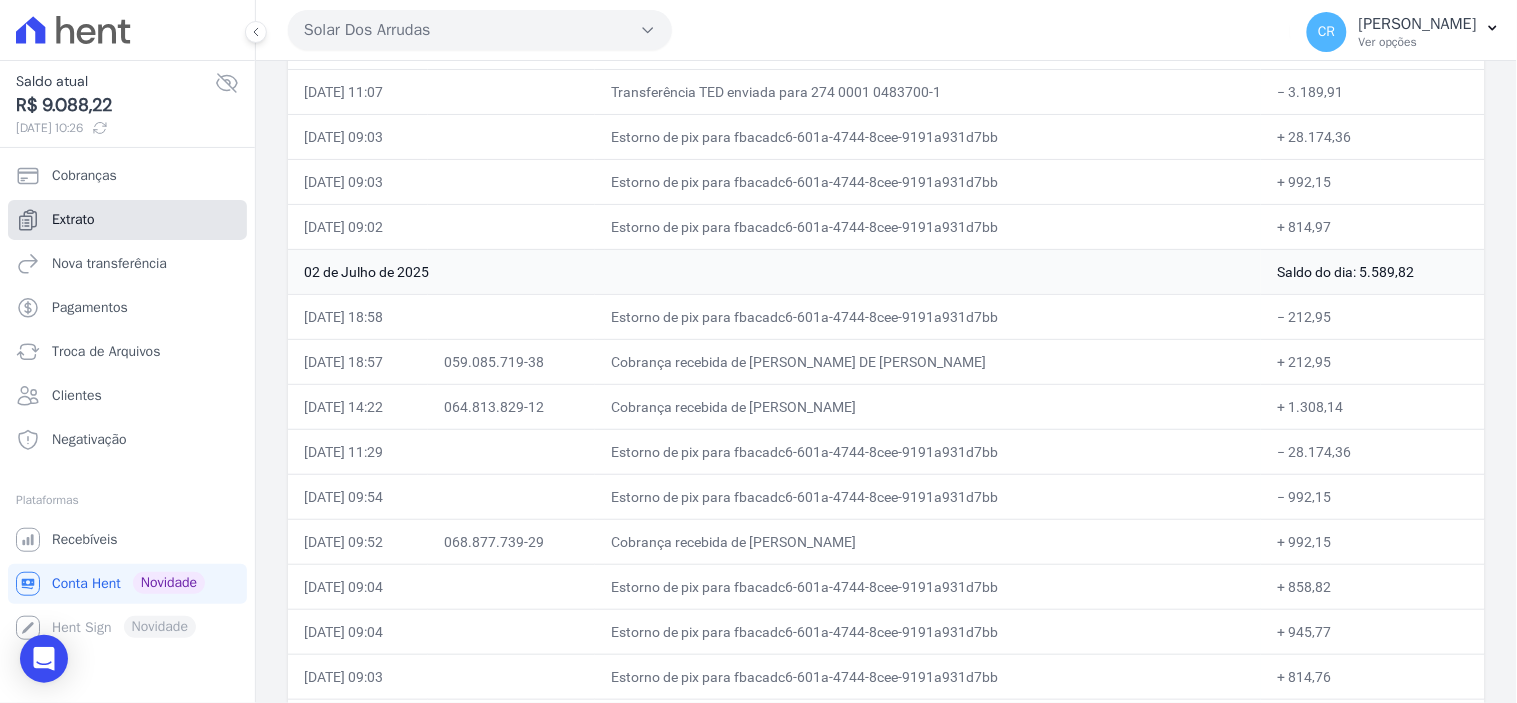 click on "Extrato" at bounding box center [73, 220] 